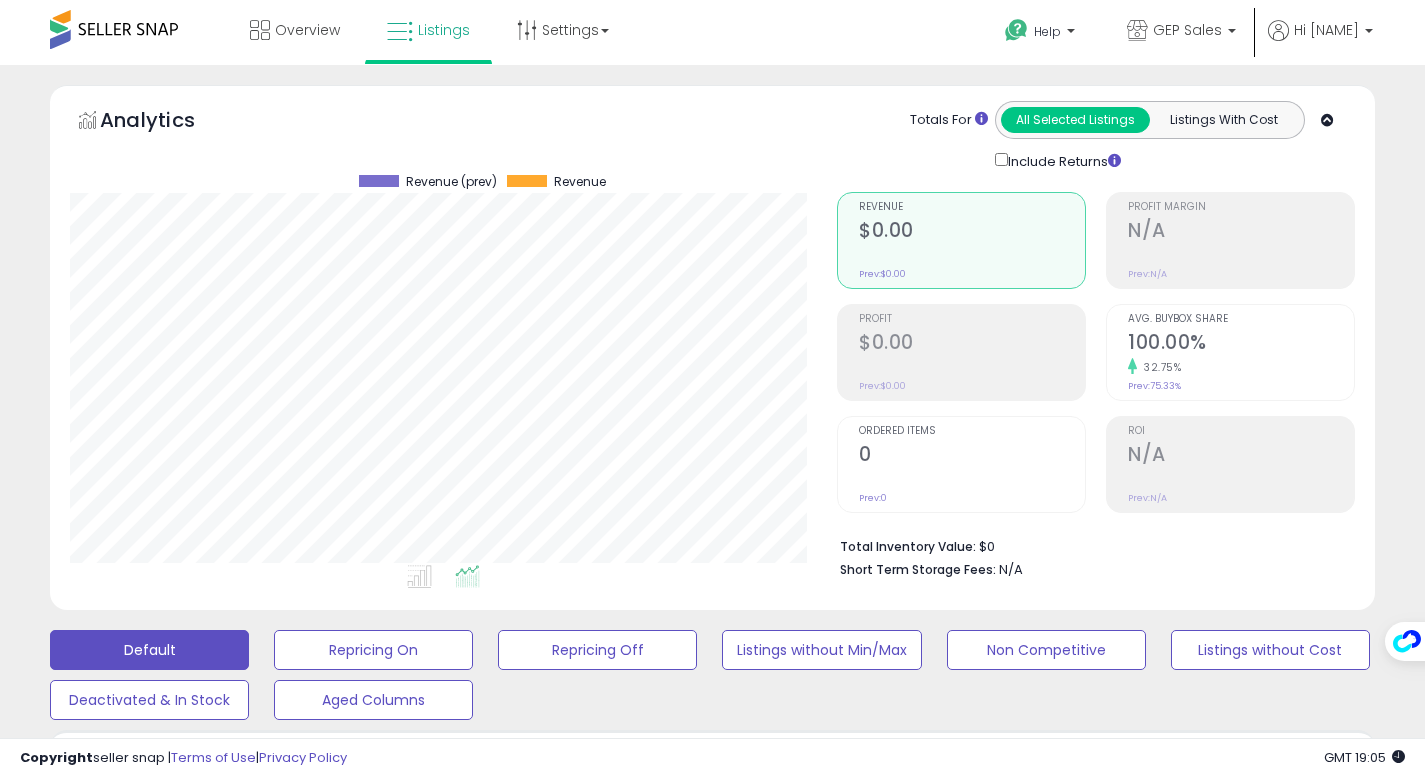 select on "**********" 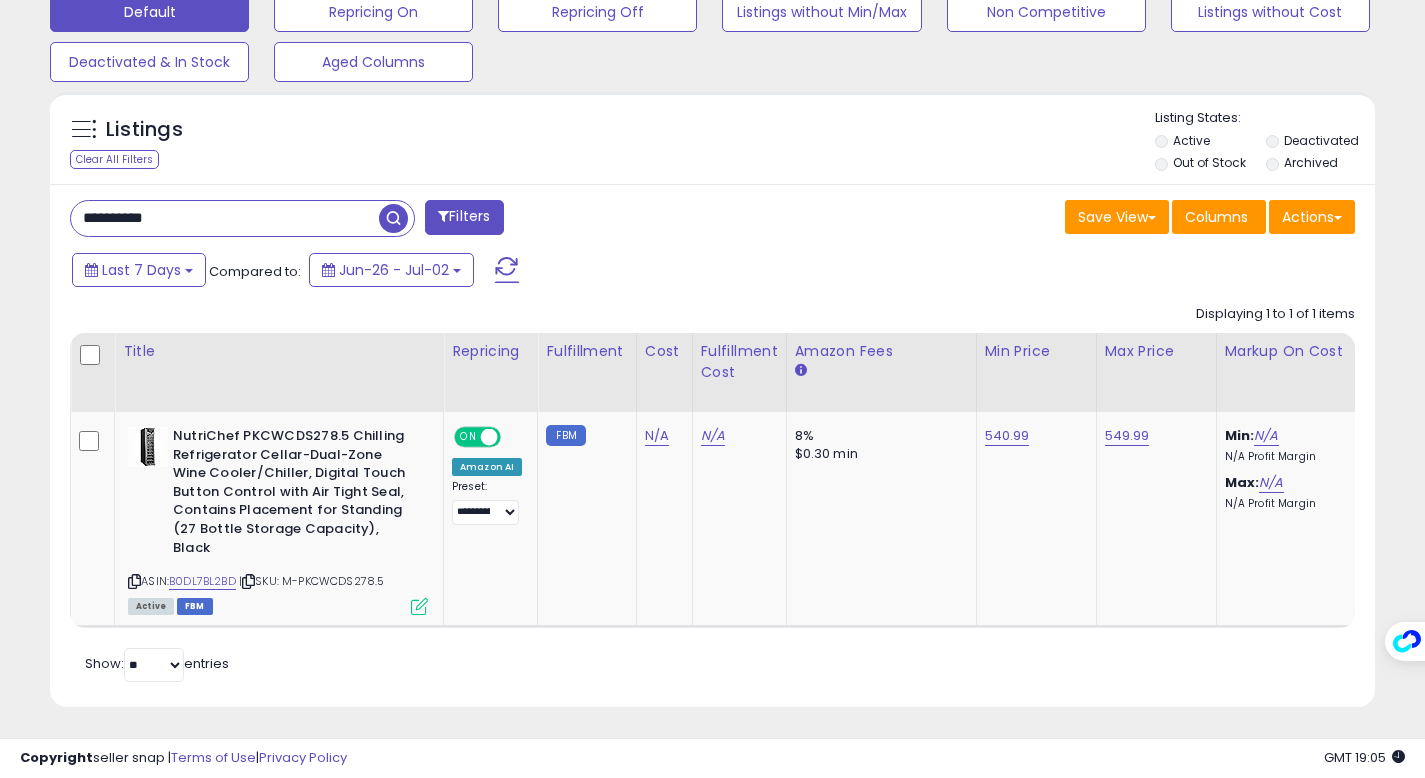 click on "**********" at bounding box center [225, 218] 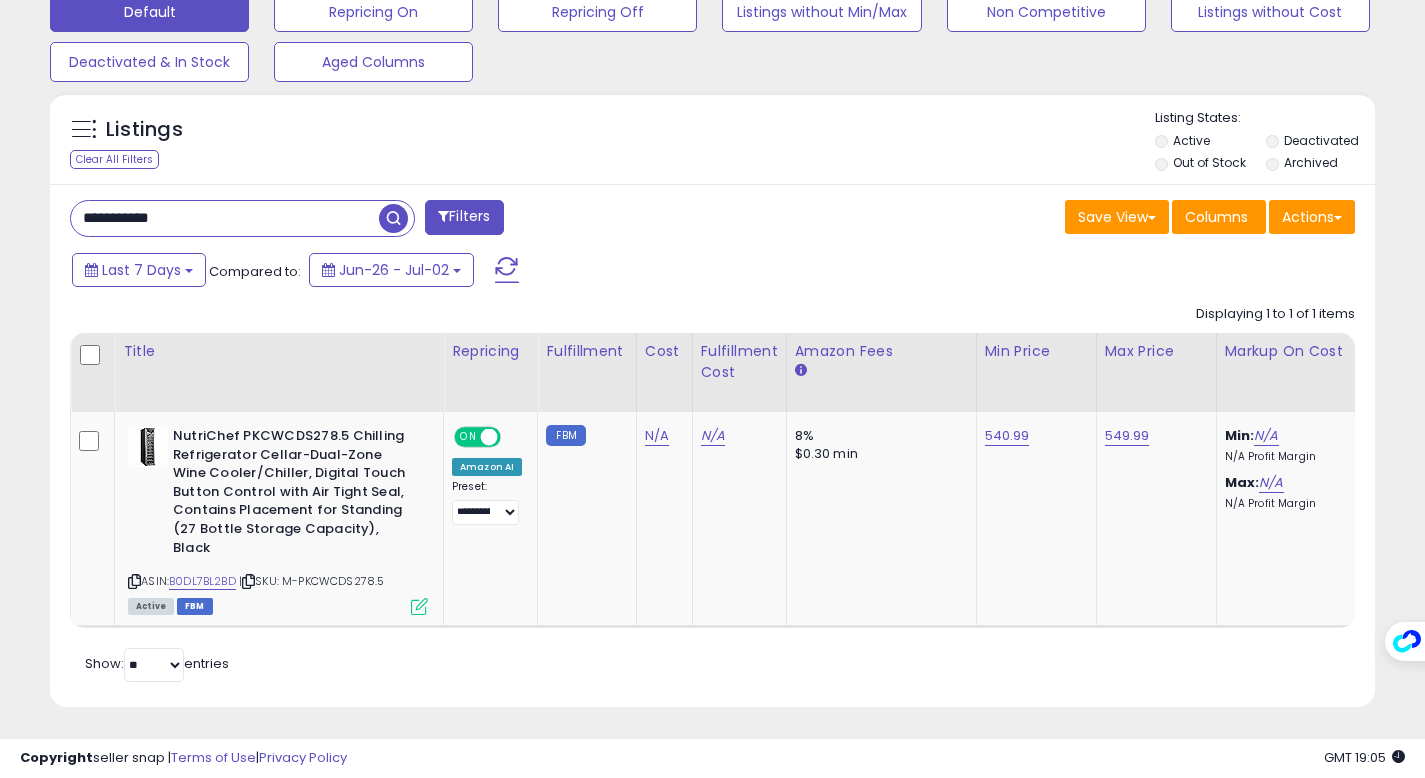 click at bounding box center (393, 218) 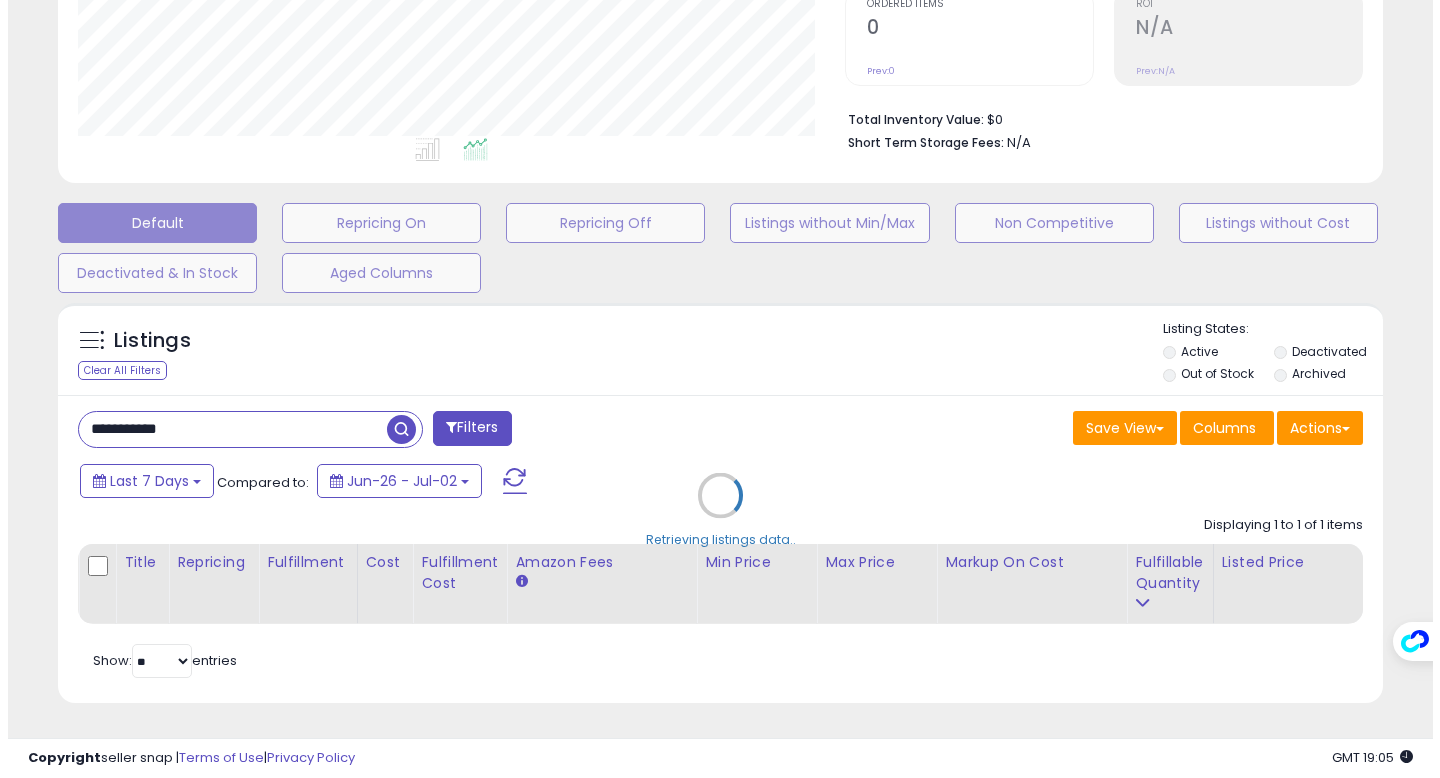 scroll, scrollTop: 442, scrollLeft: 0, axis: vertical 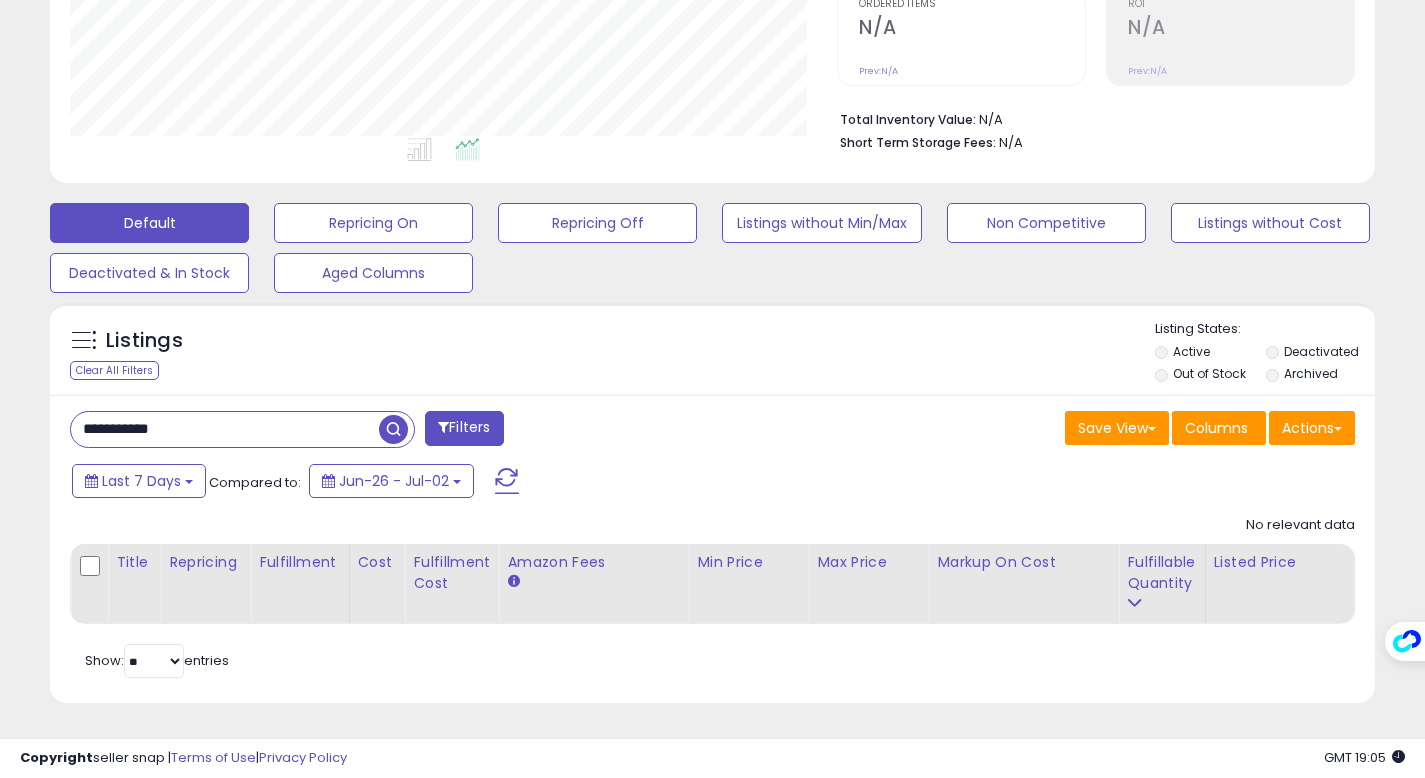 click at bounding box center [393, 429] 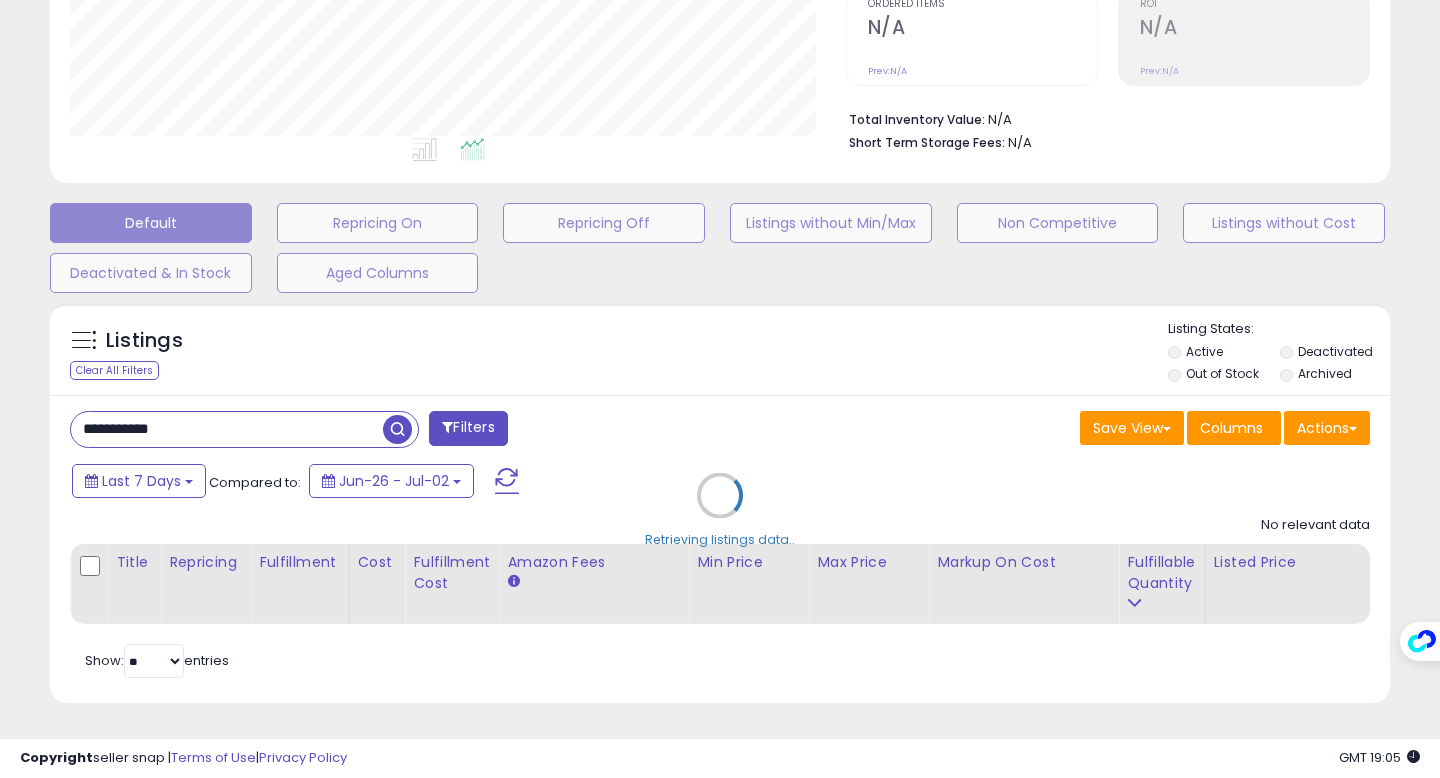 scroll, scrollTop: 999590, scrollLeft: 999224, axis: both 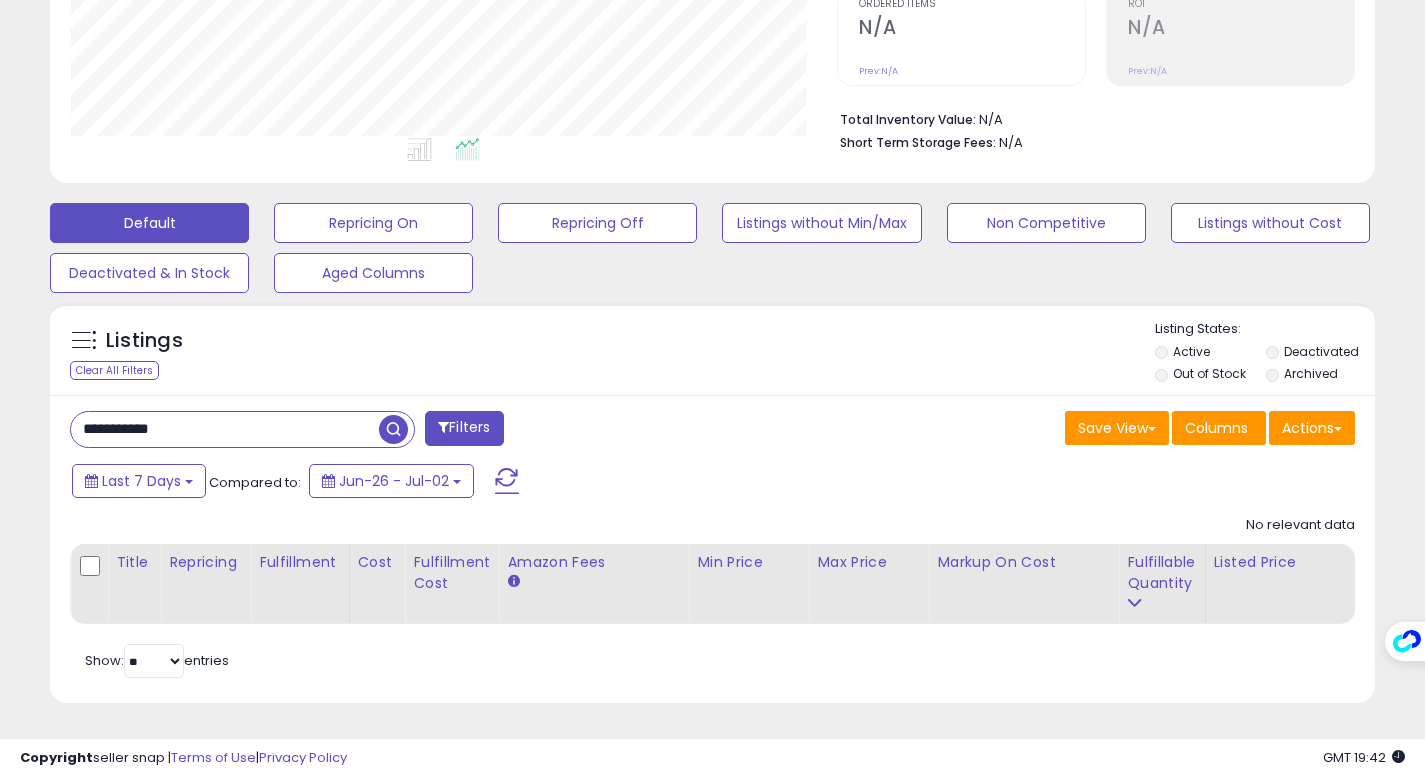 click on "**********" at bounding box center [225, 429] 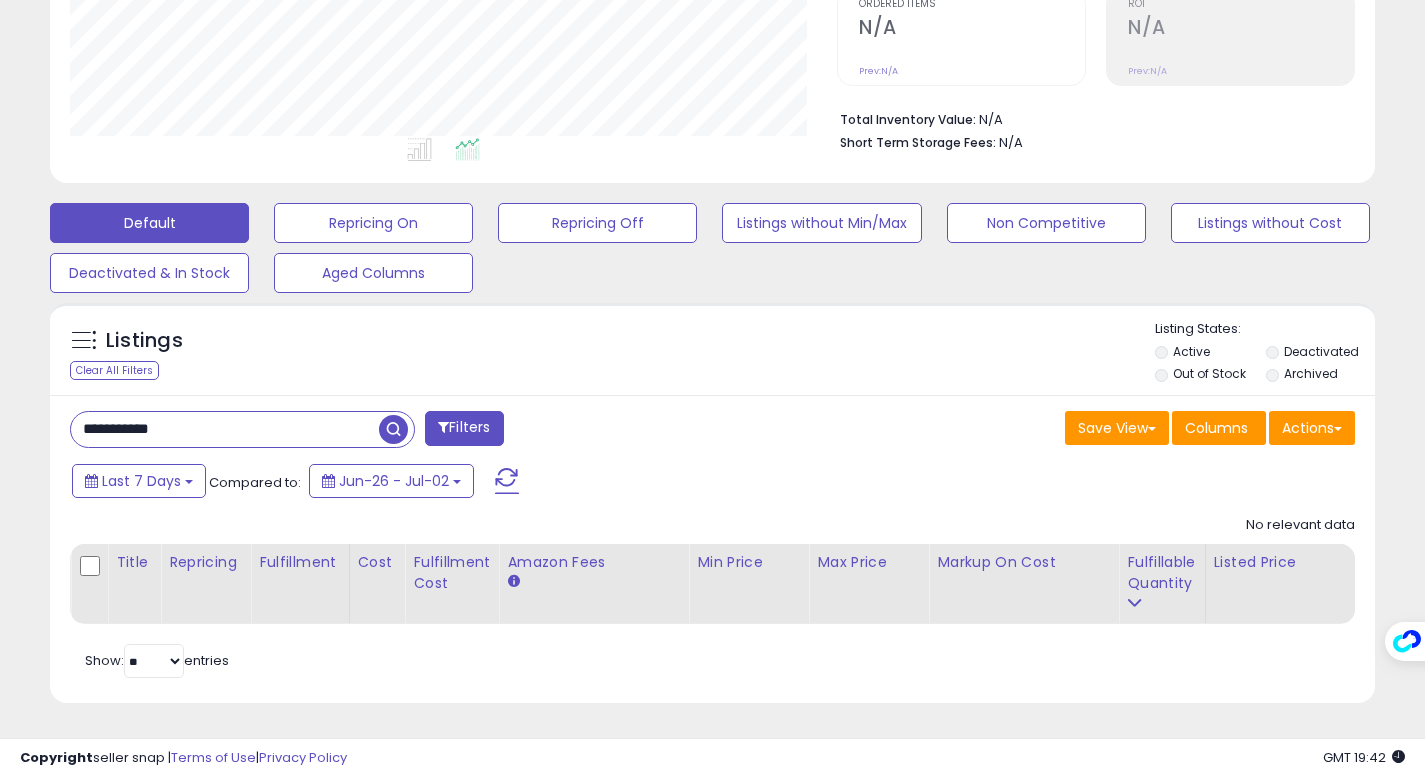 click on "**********" at bounding box center [225, 429] 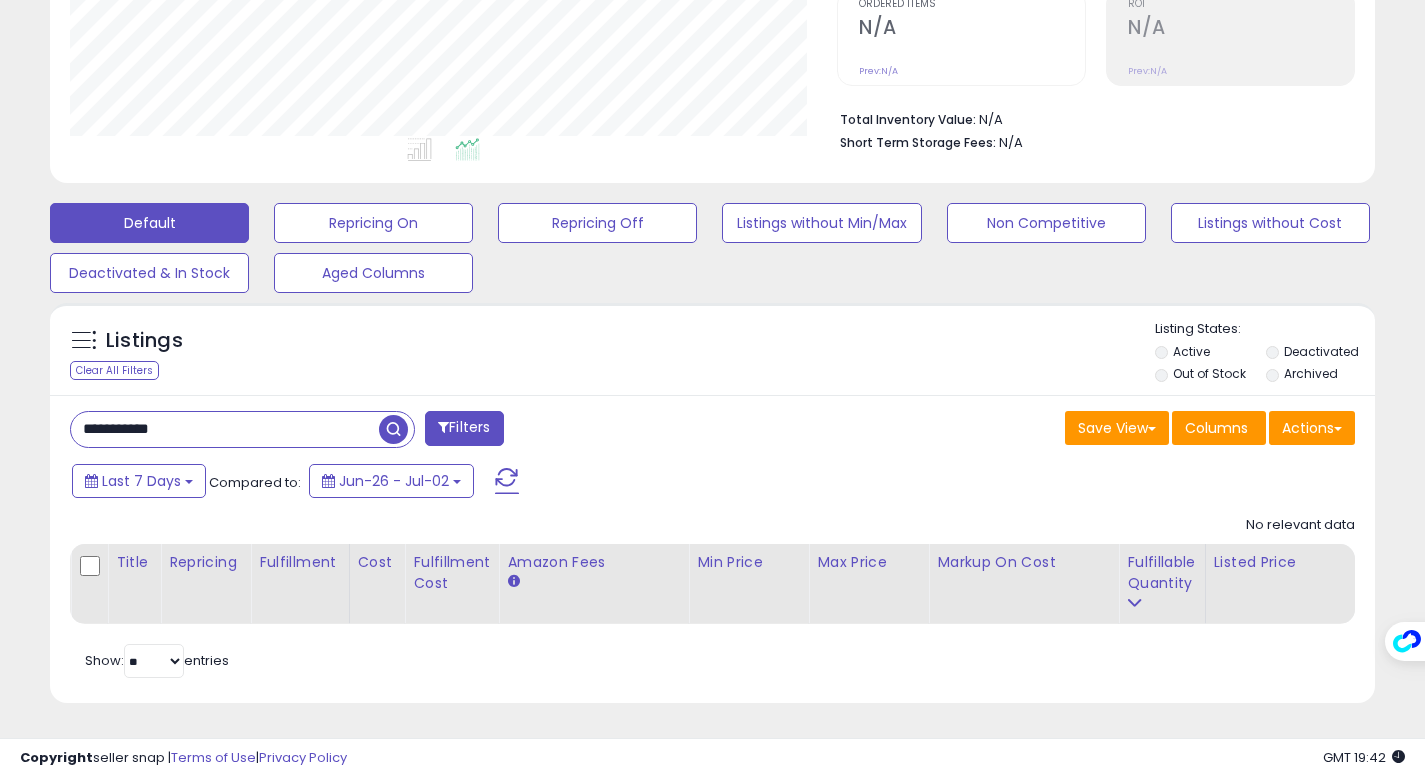 type on "**********" 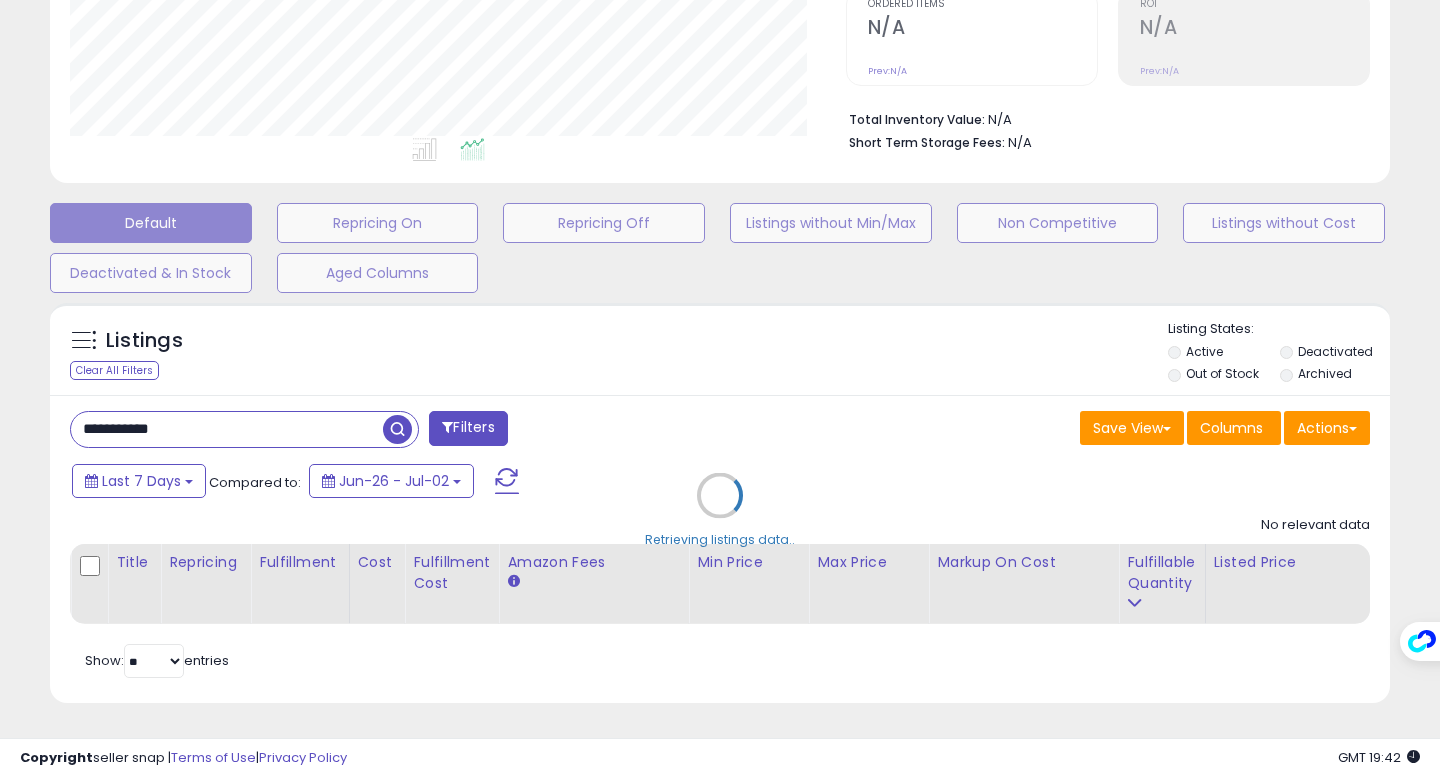 scroll, scrollTop: 999590, scrollLeft: 999224, axis: both 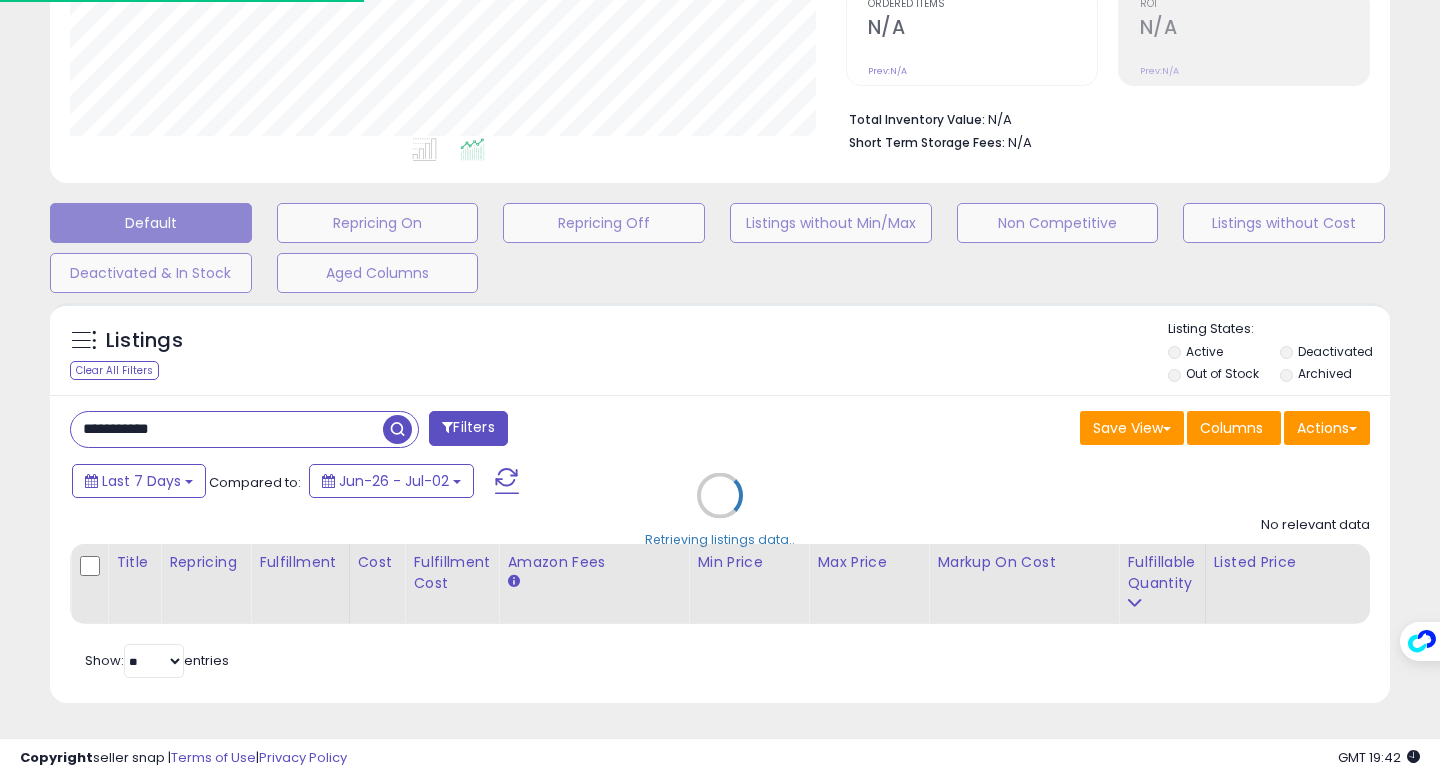 click on "Retrieving listings data.." at bounding box center [720, 510] 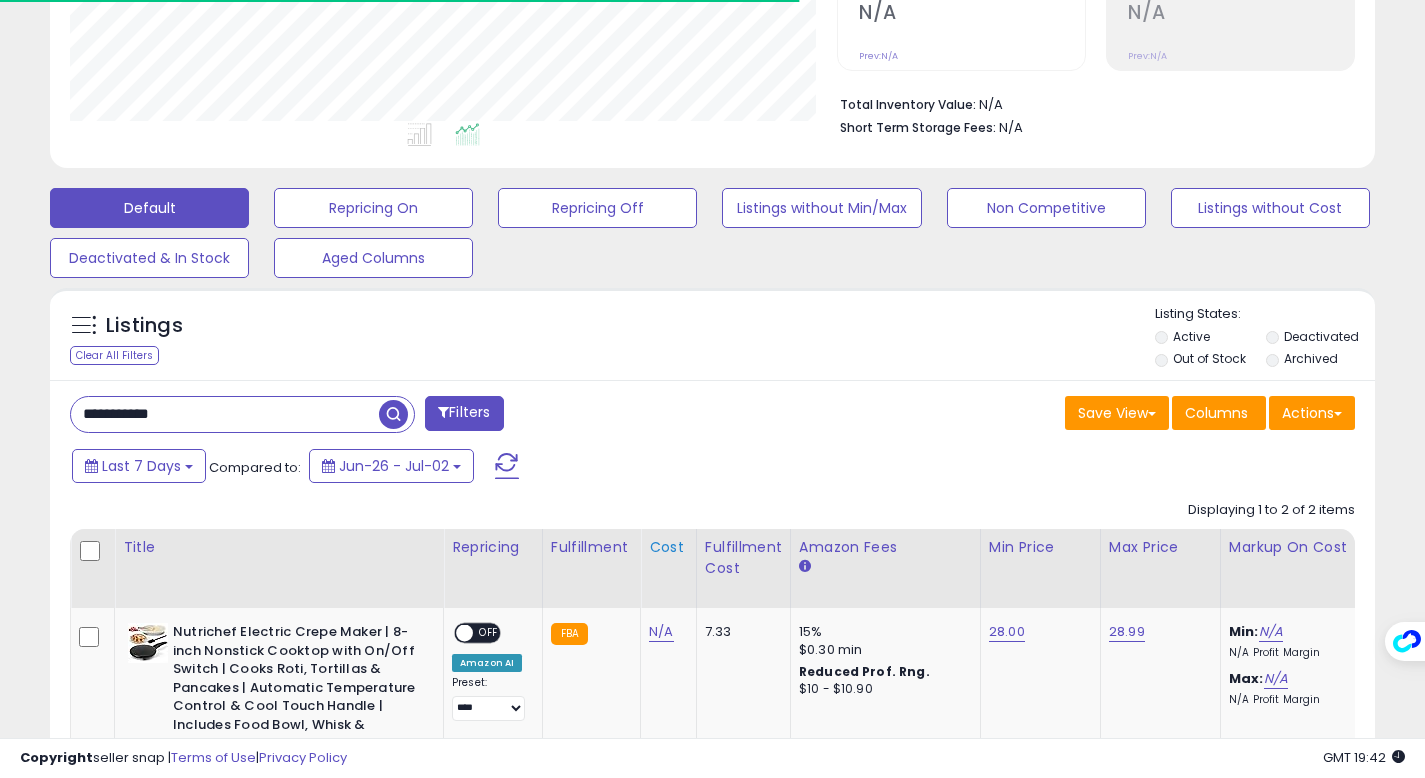 scroll, scrollTop: 410, scrollLeft: 767, axis: both 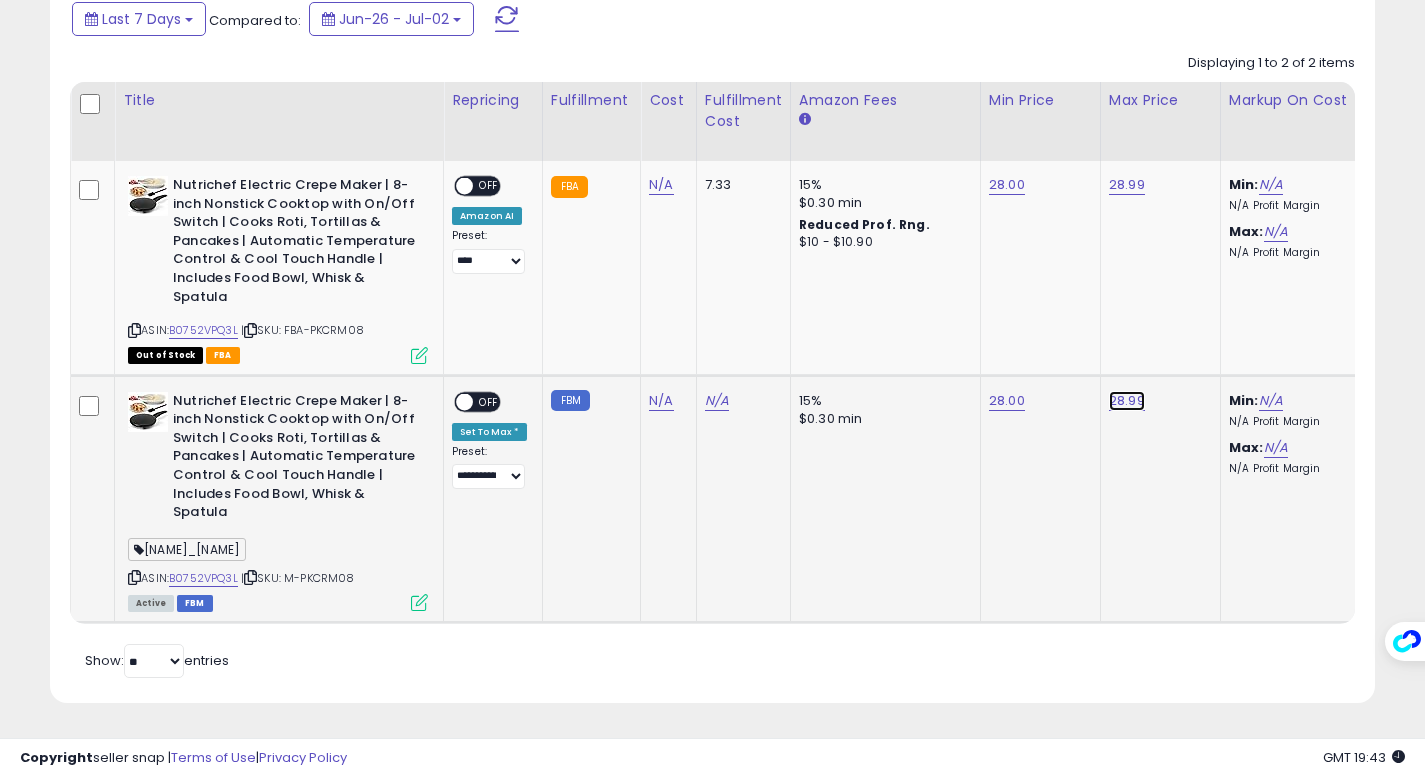 click on "28.99" at bounding box center [1127, 185] 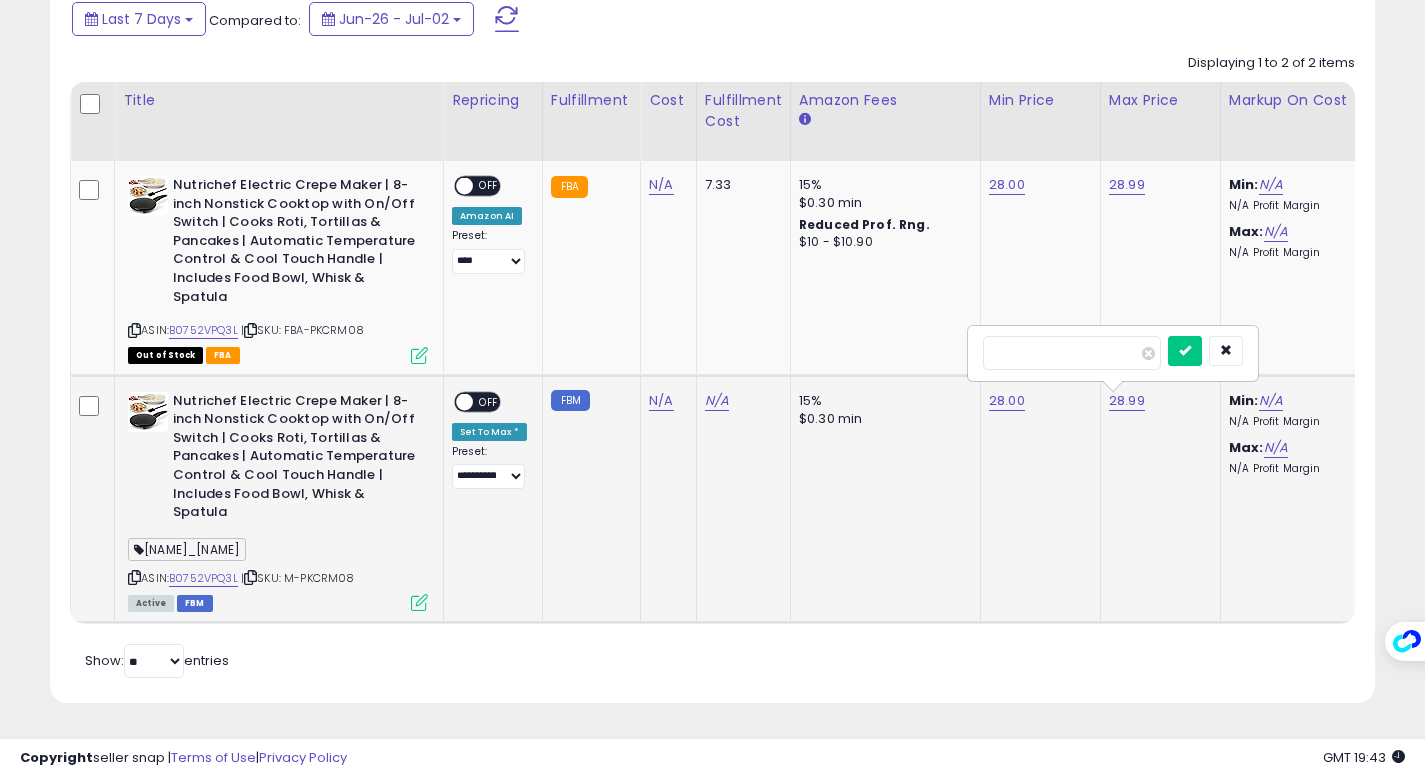 drag, startPoint x: 1048, startPoint y: 329, endPoint x: 982, endPoint y: 335, distance: 66.27216 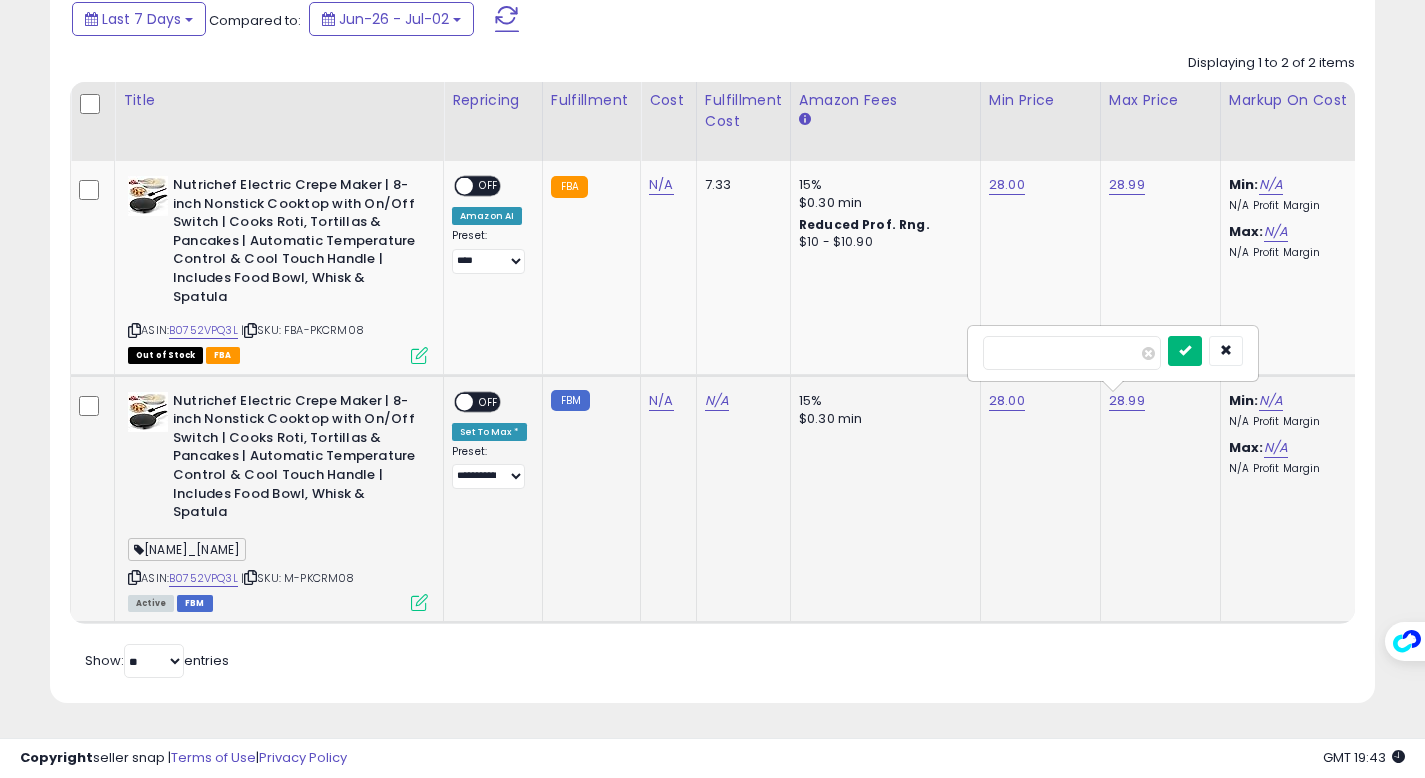 type on "******" 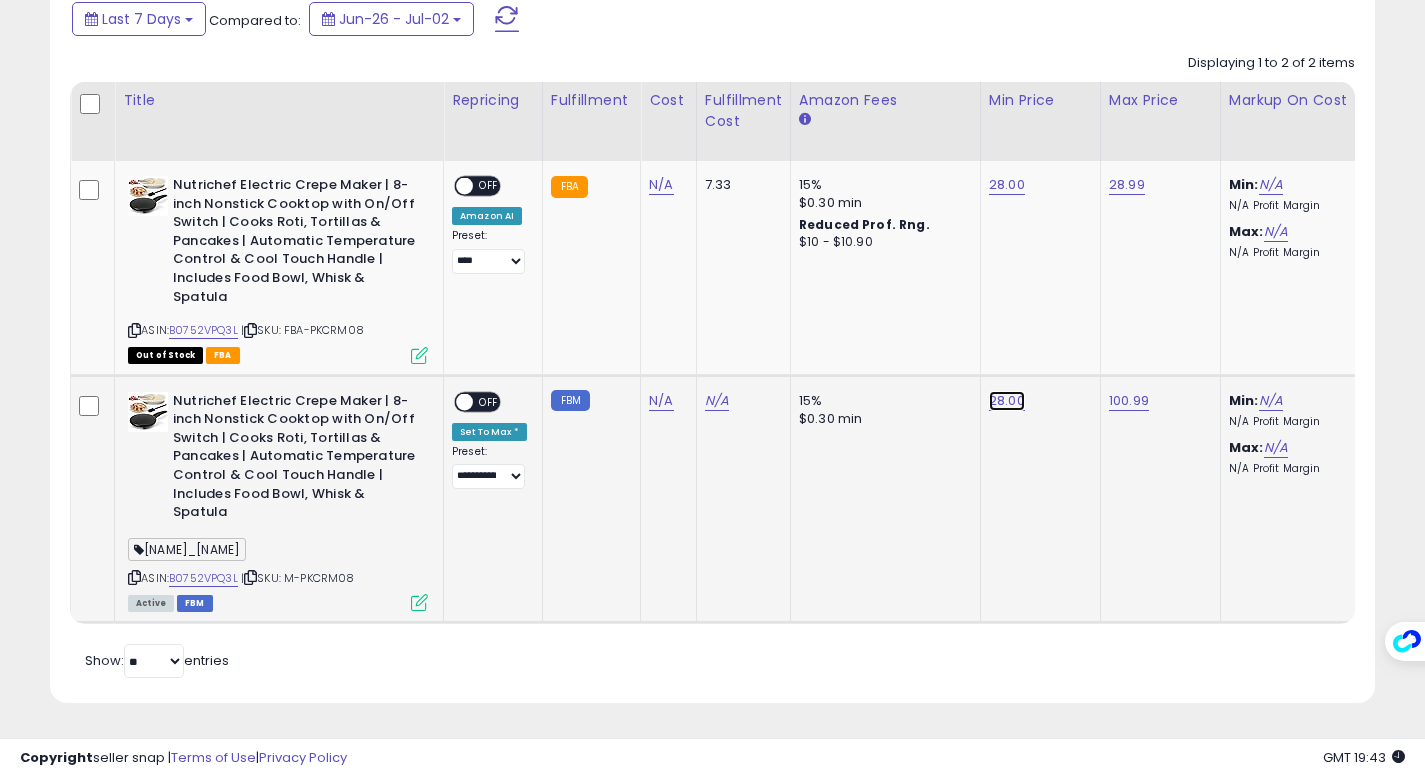 click on "28.00" at bounding box center (1007, 185) 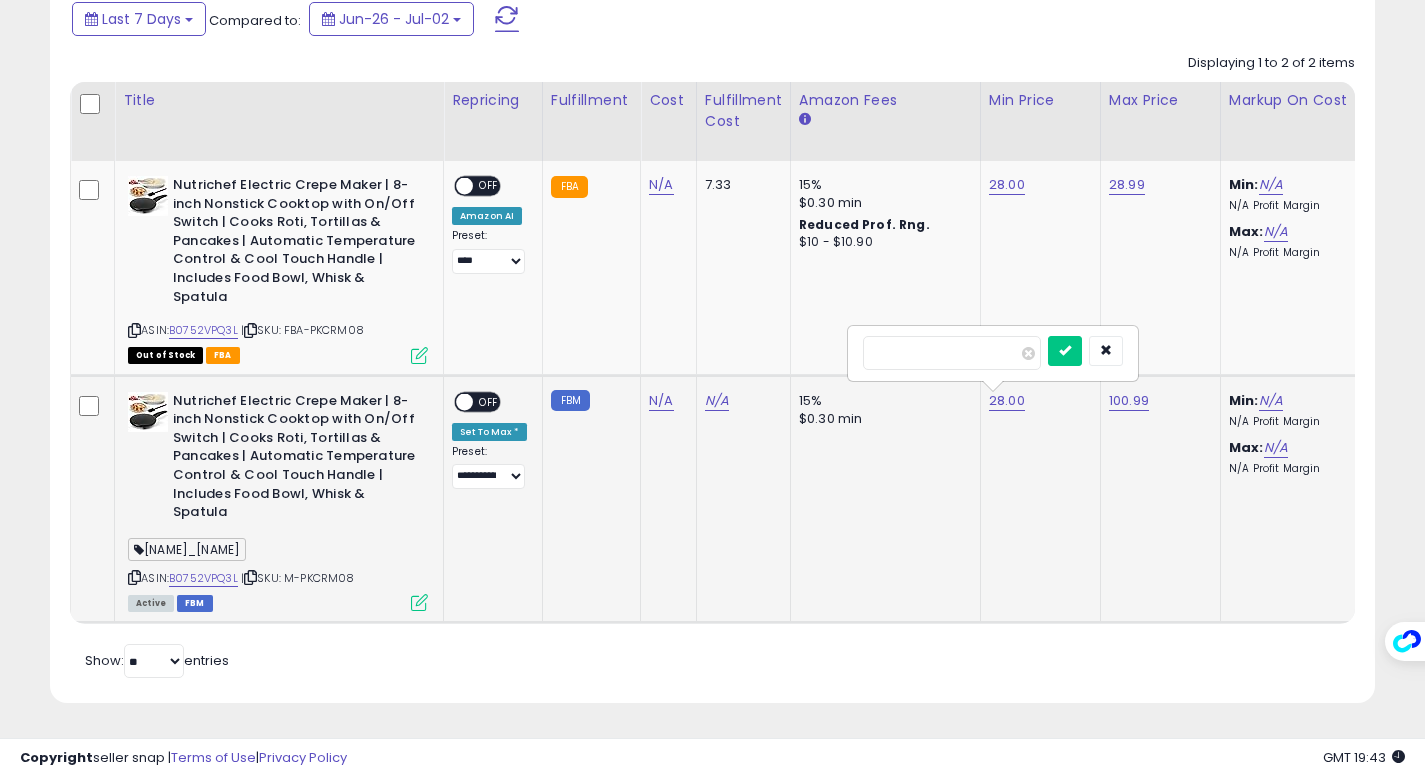 drag, startPoint x: 891, startPoint y: 340, endPoint x: 876, endPoint y: 339, distance: 15.033297 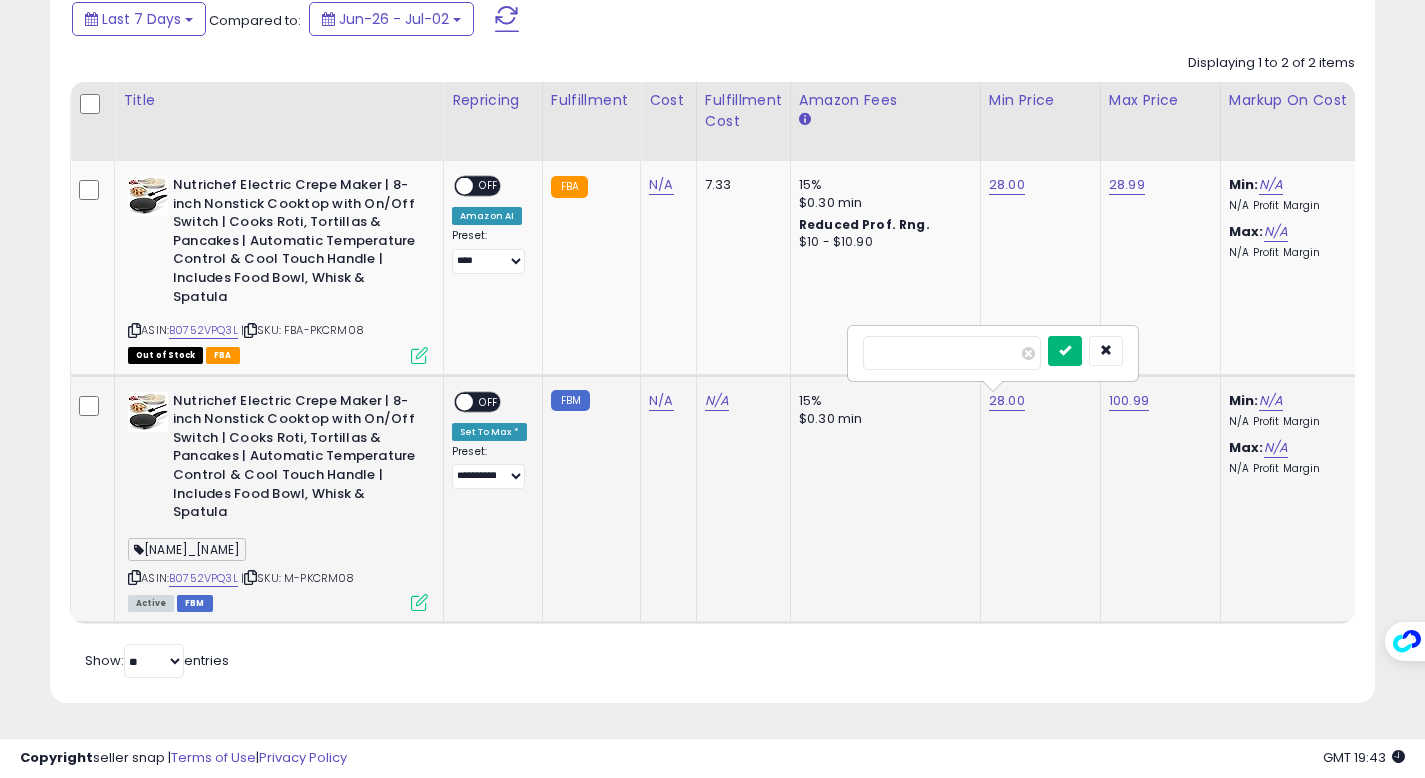 click at bounding box center (1065, 351) 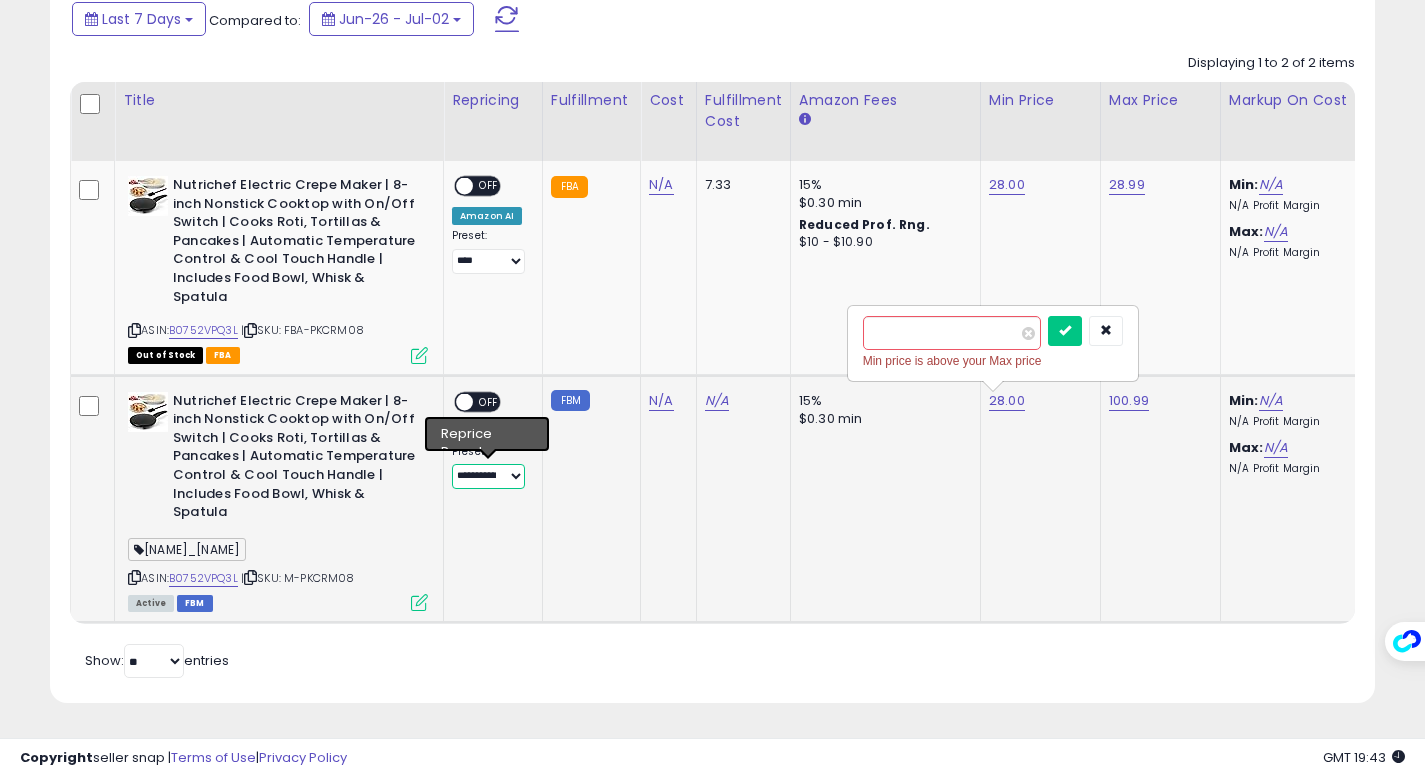 click on "**********" at bounding box center (488, 476) 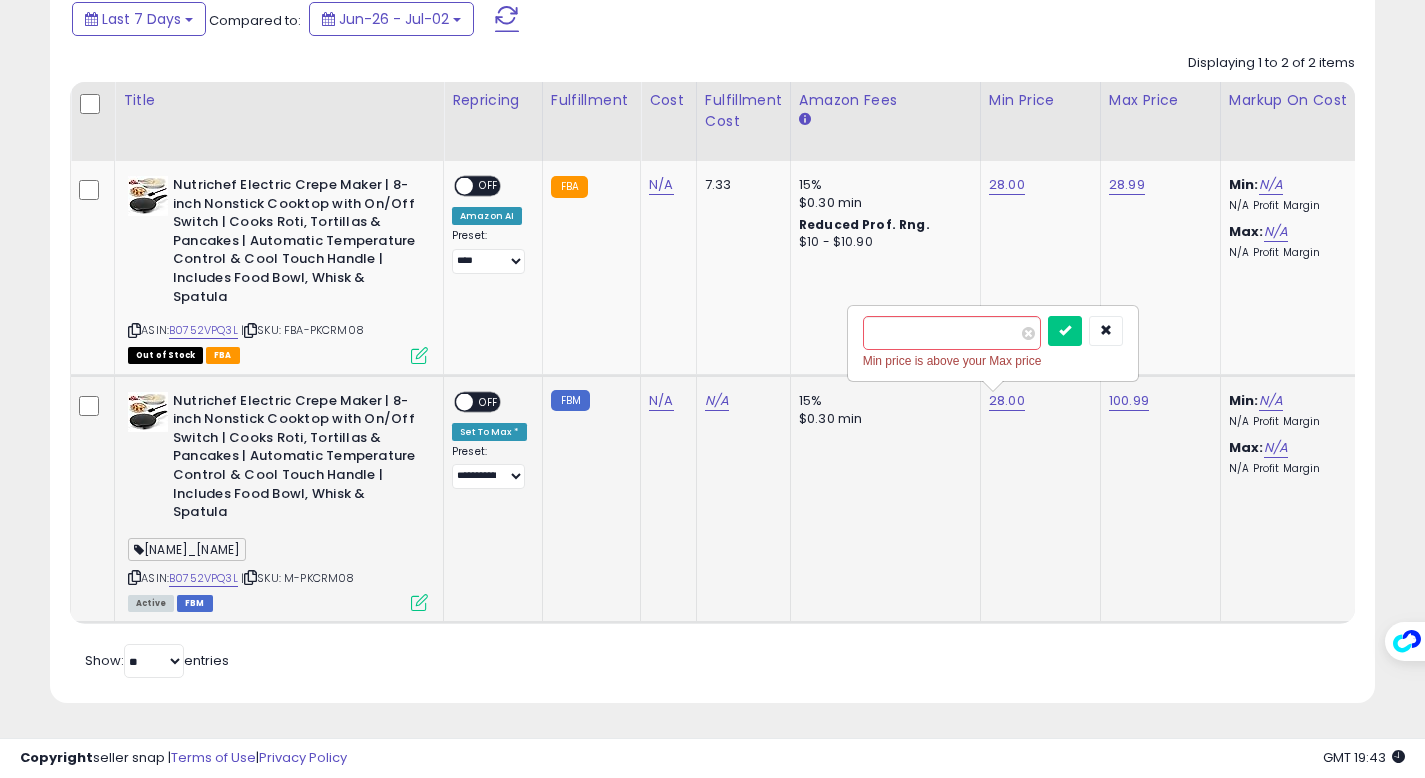click on "OFF" at bounding box center (489, 401) 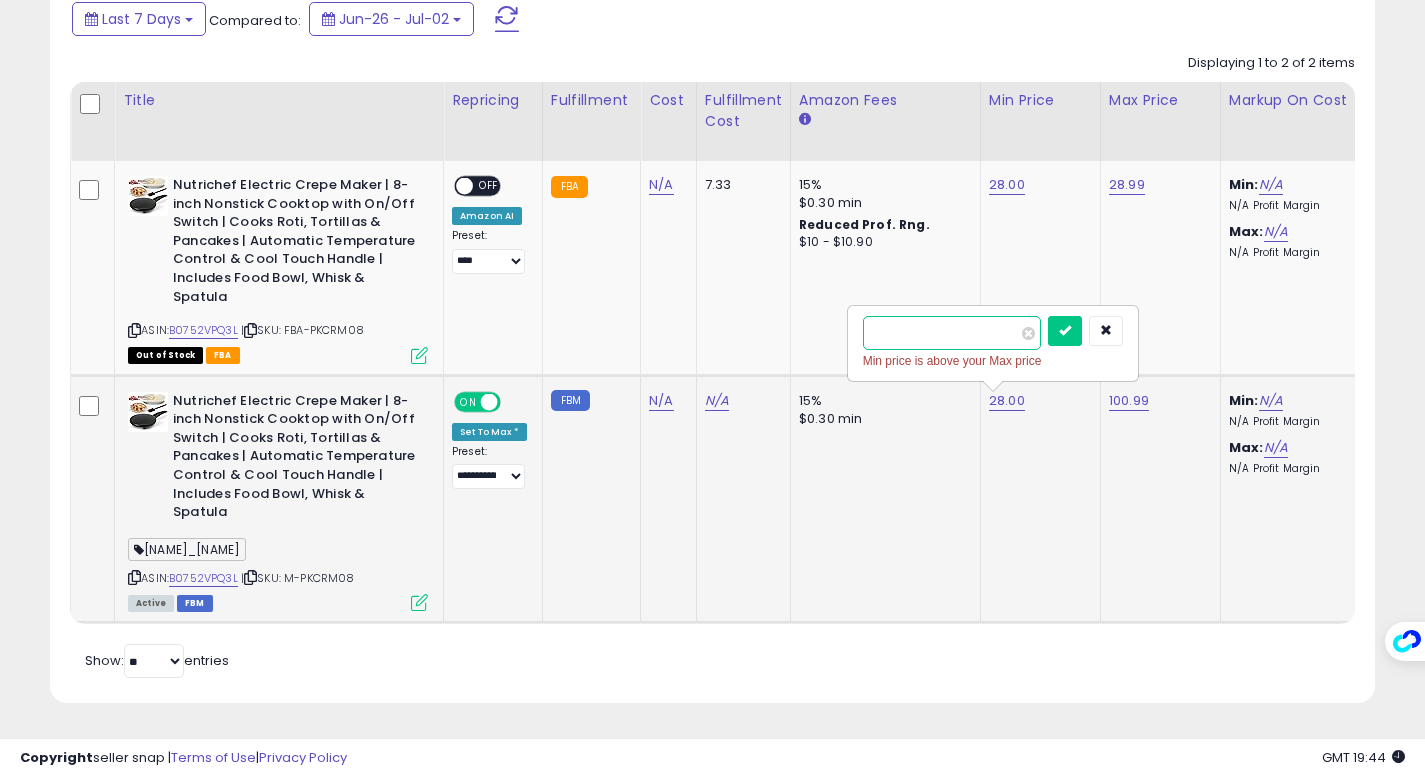 drag, startPoint x: 899, startPoint y: 318, endPoint x: 878, endPoint y: 317, distance: 21.023796 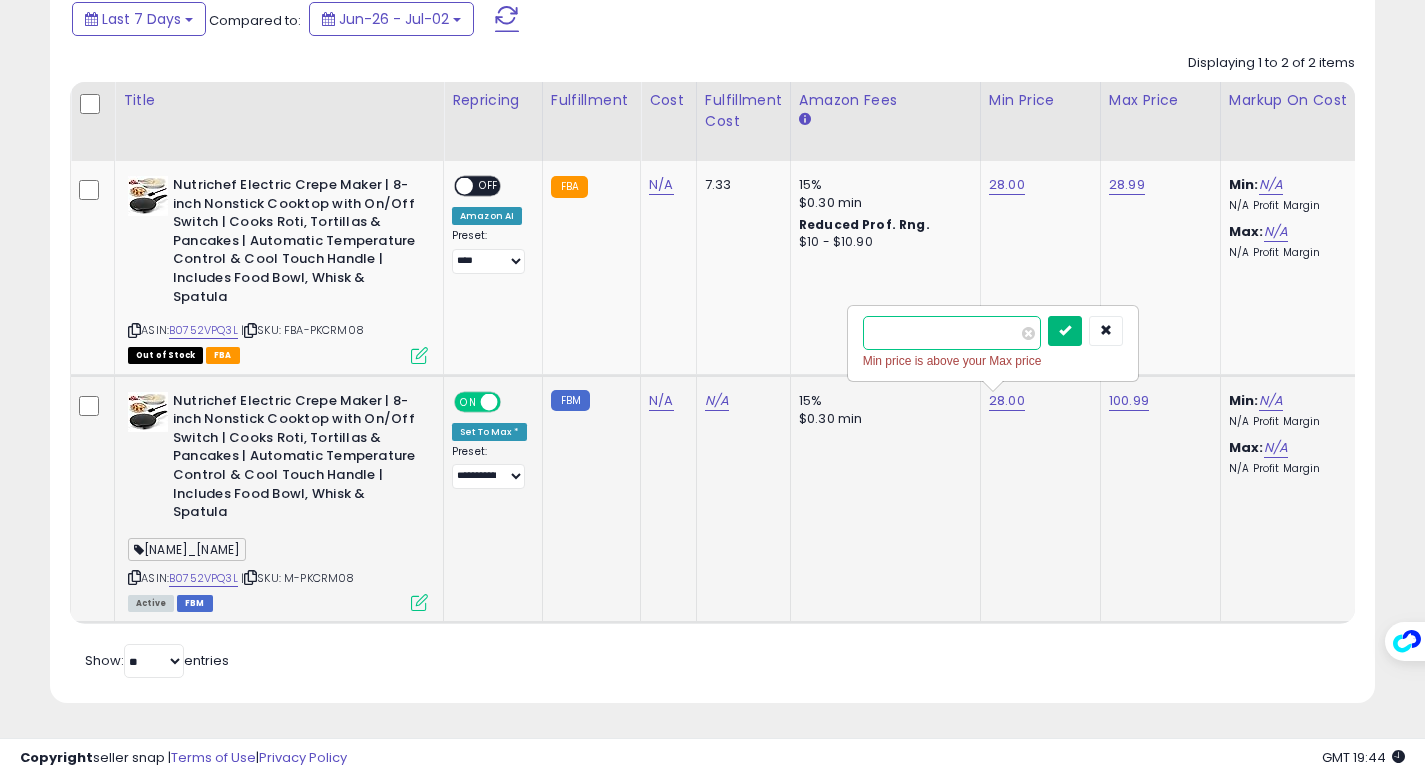type on "*****" 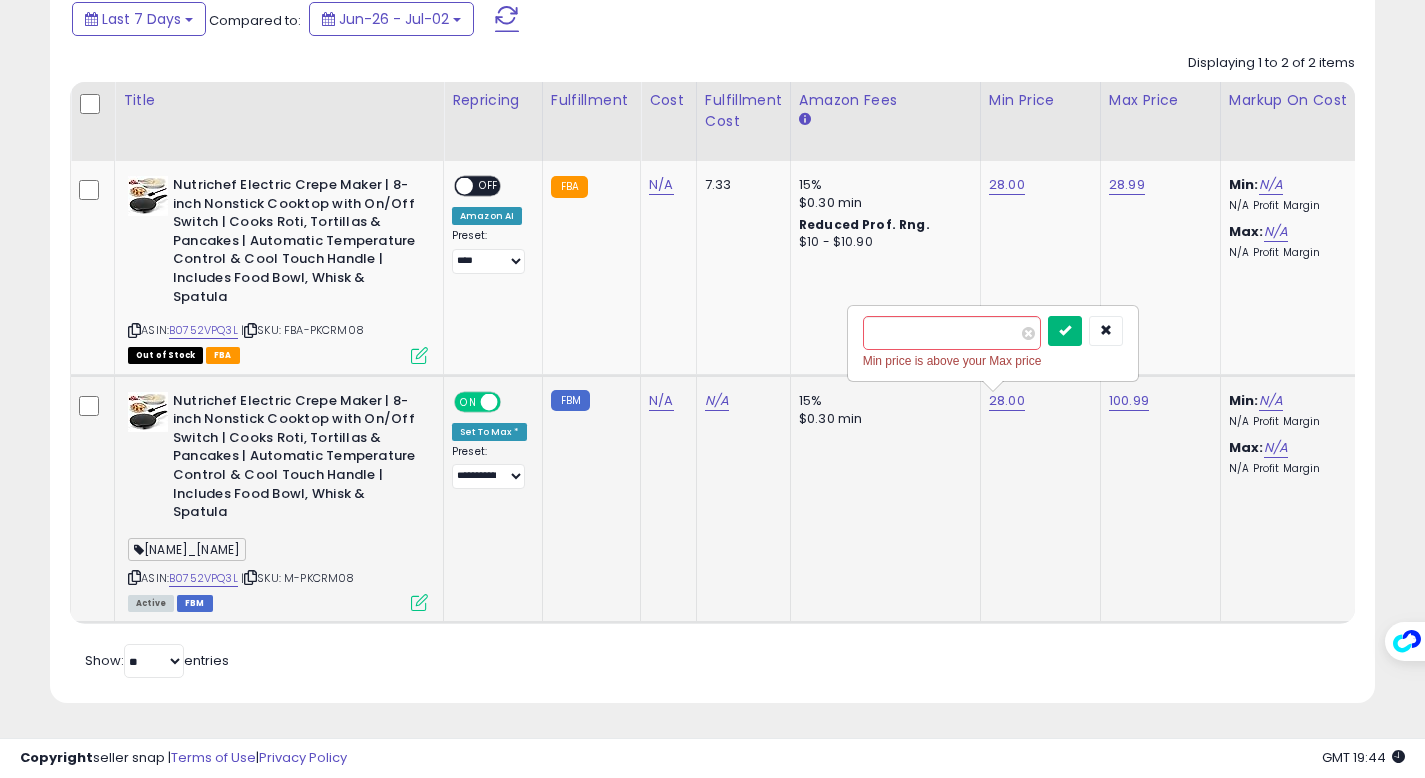 click at bounding box center [1065, 331] 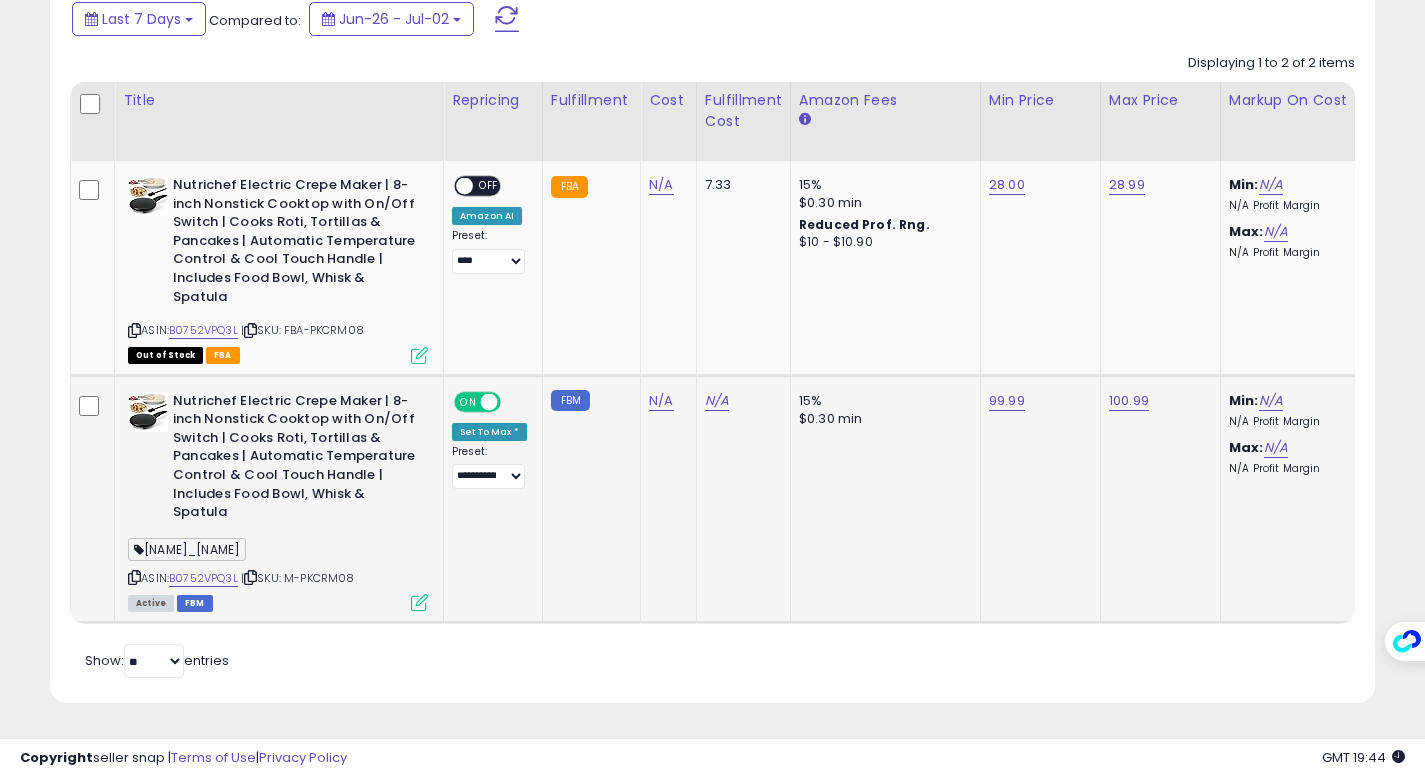 click on "99.99" 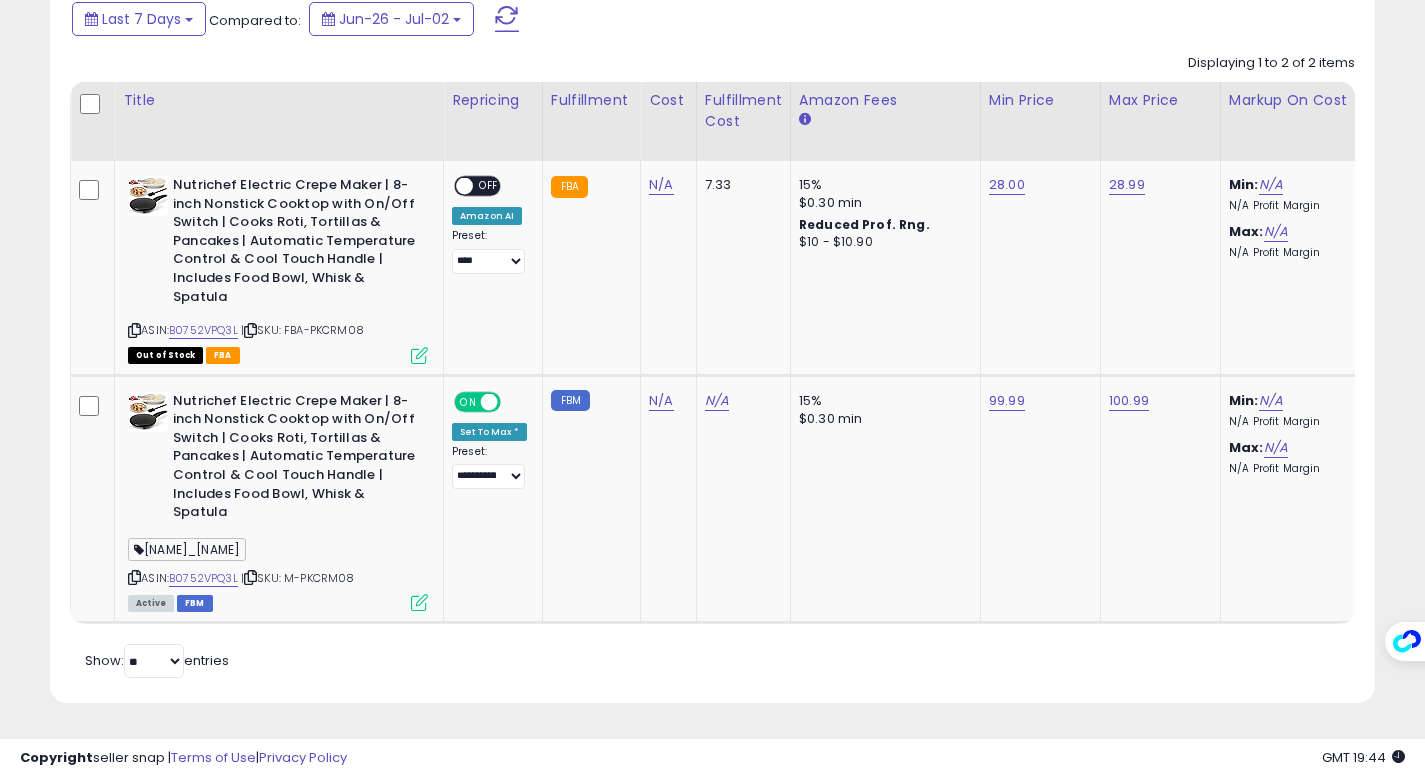 scroll, scrollTop: 0, scrollLeft: 107, axis: horizontal 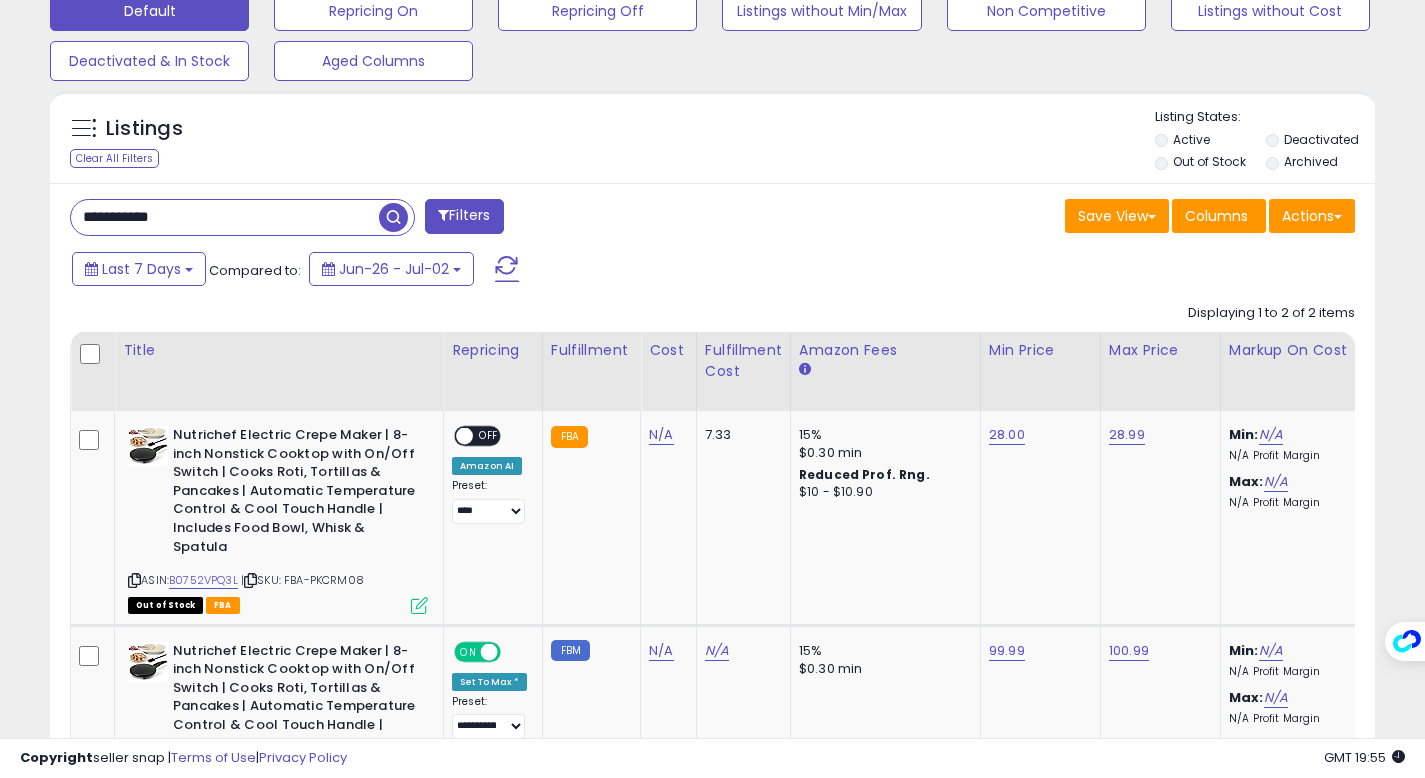 click on "**********" at bounding box center [225, 217] 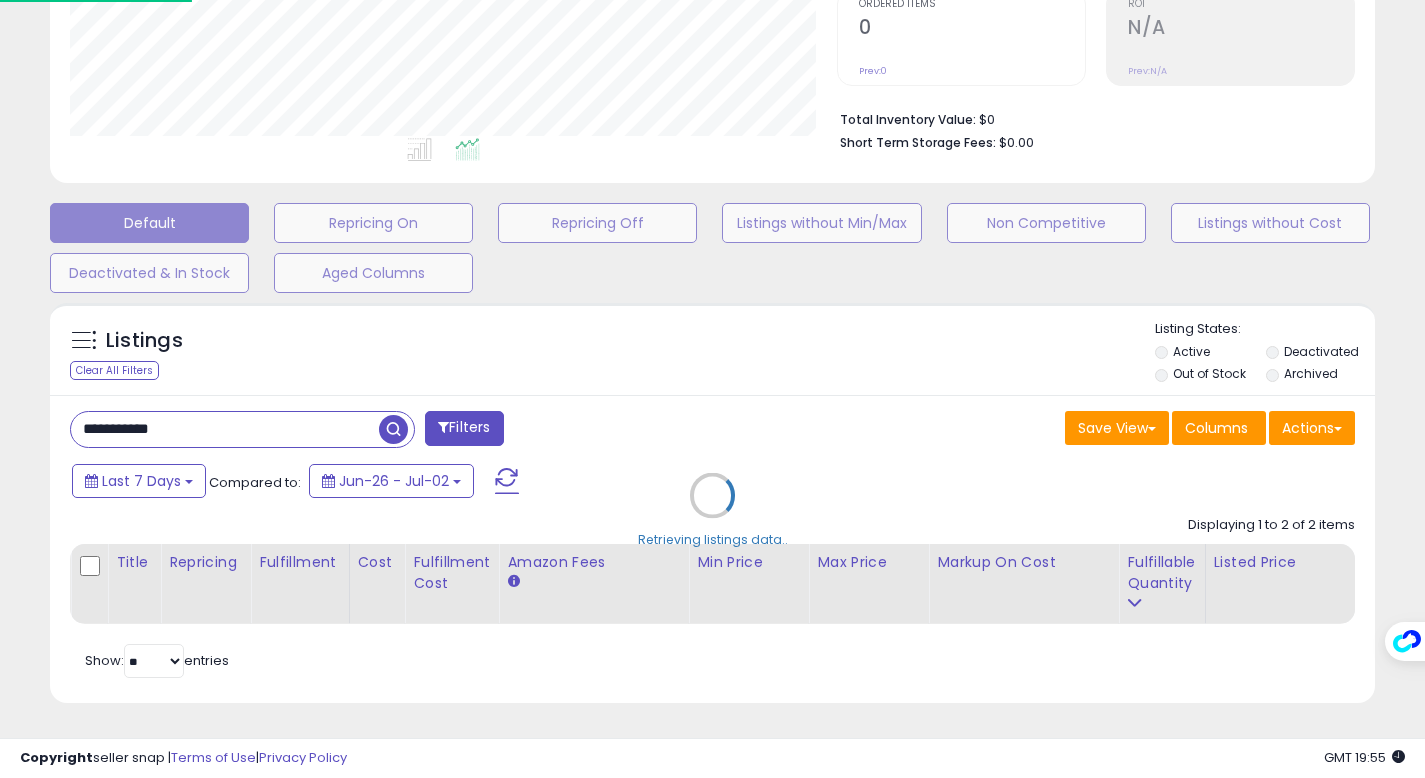 scroll, scrollTop: 999590, scrollLeft: 999224, axis: both 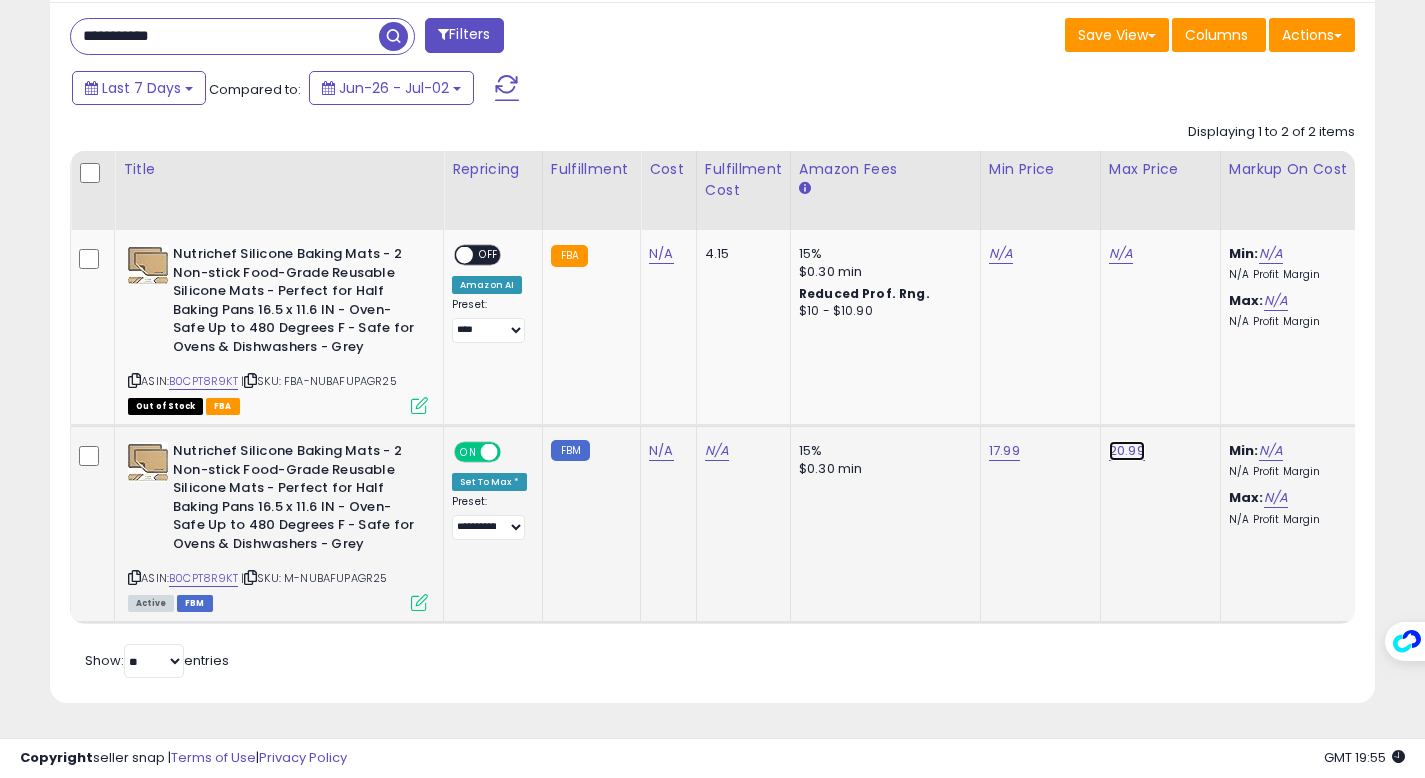 click on "20.99" at bounding box center (1121, 254) 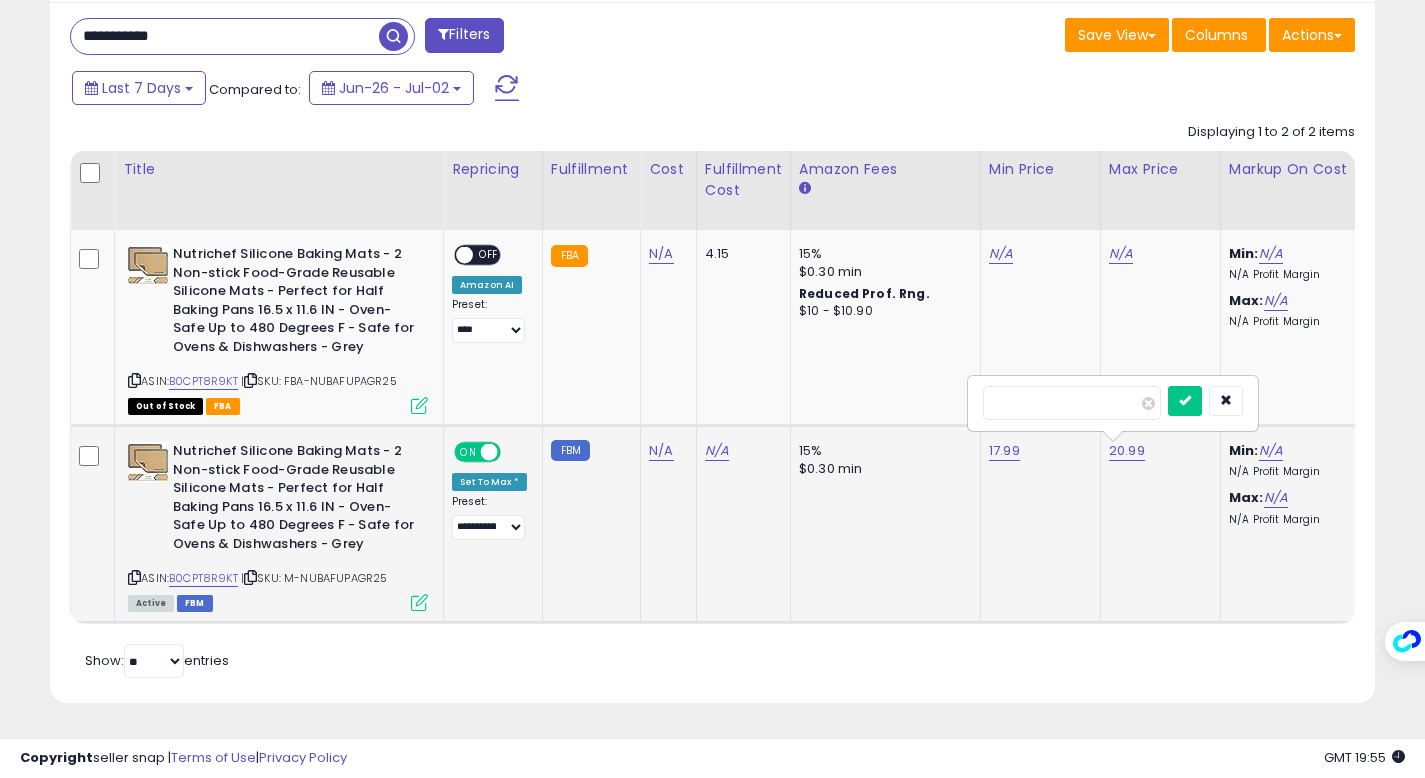 drag, startPoint x: 1011, startPoint y: 389, endPoint x: 977, endPoint y: 390, distance: 34.0147 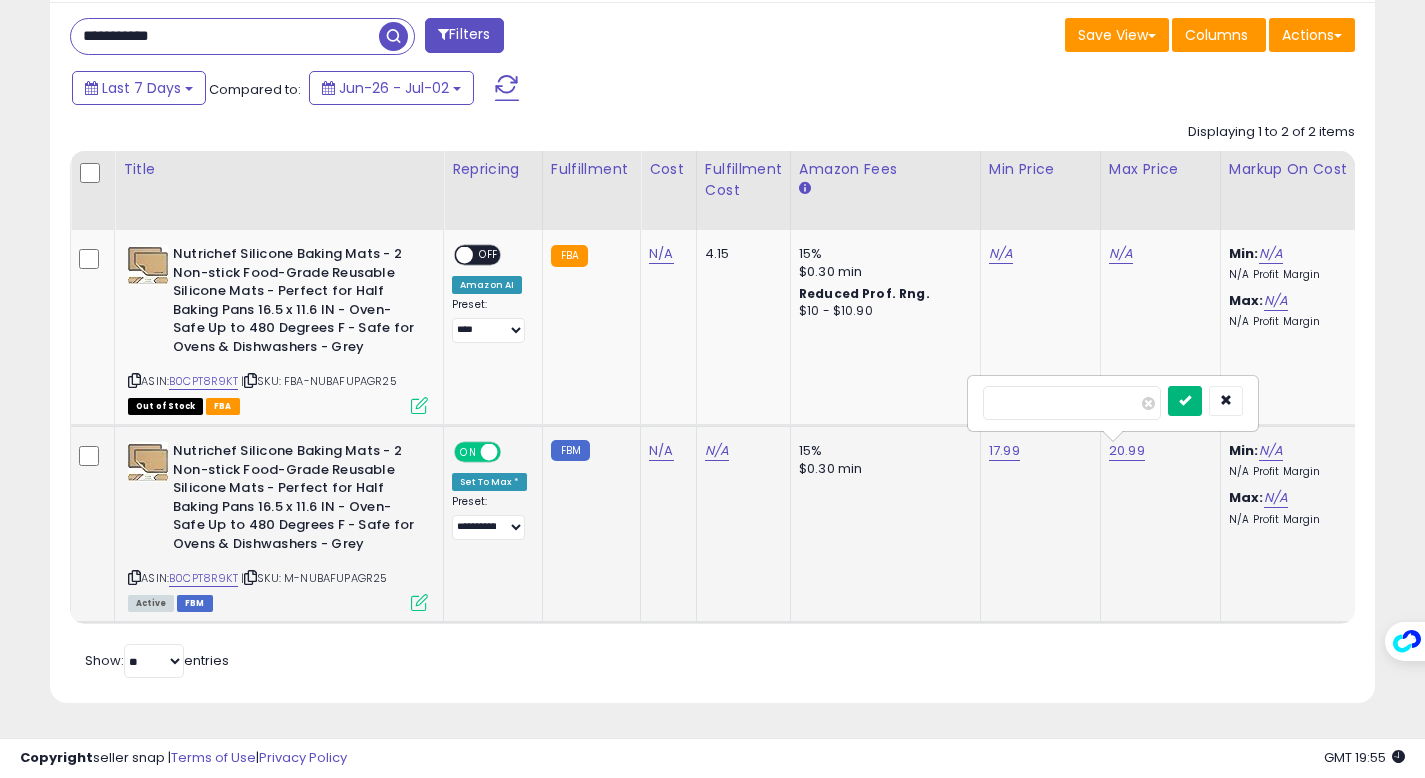 type on "******" 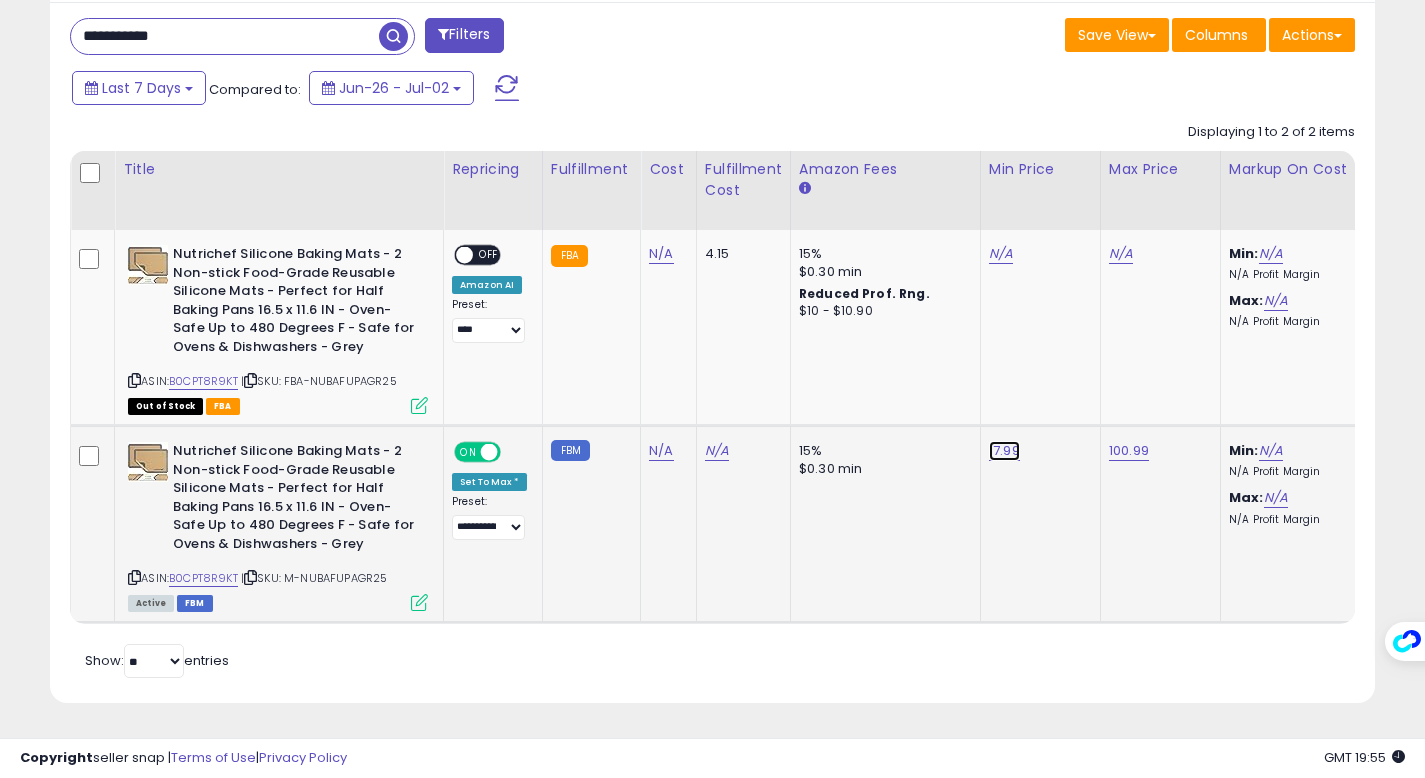 click on "17.99" at bounding box center (1001, 254) 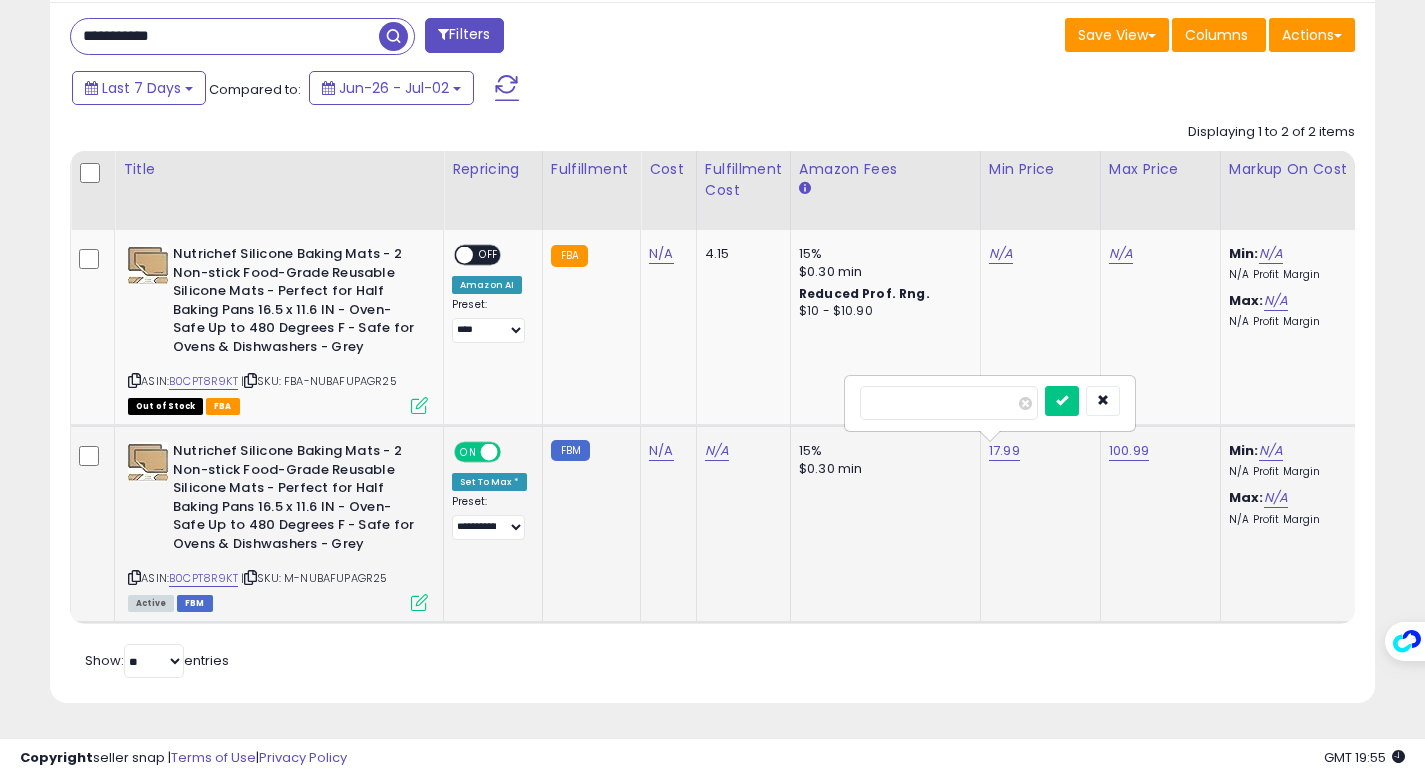 click on "*****" at bounding box center [949, 403] 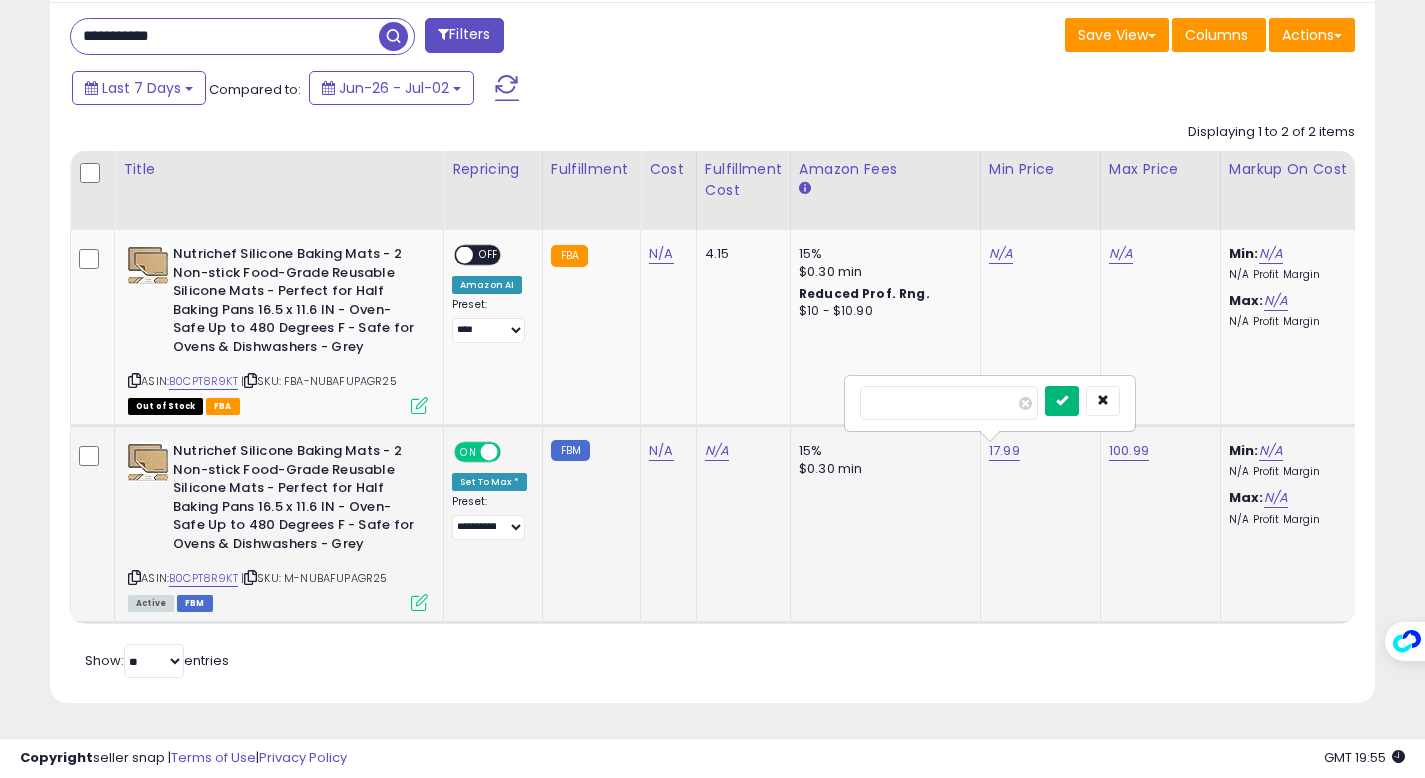 type on "*****" 